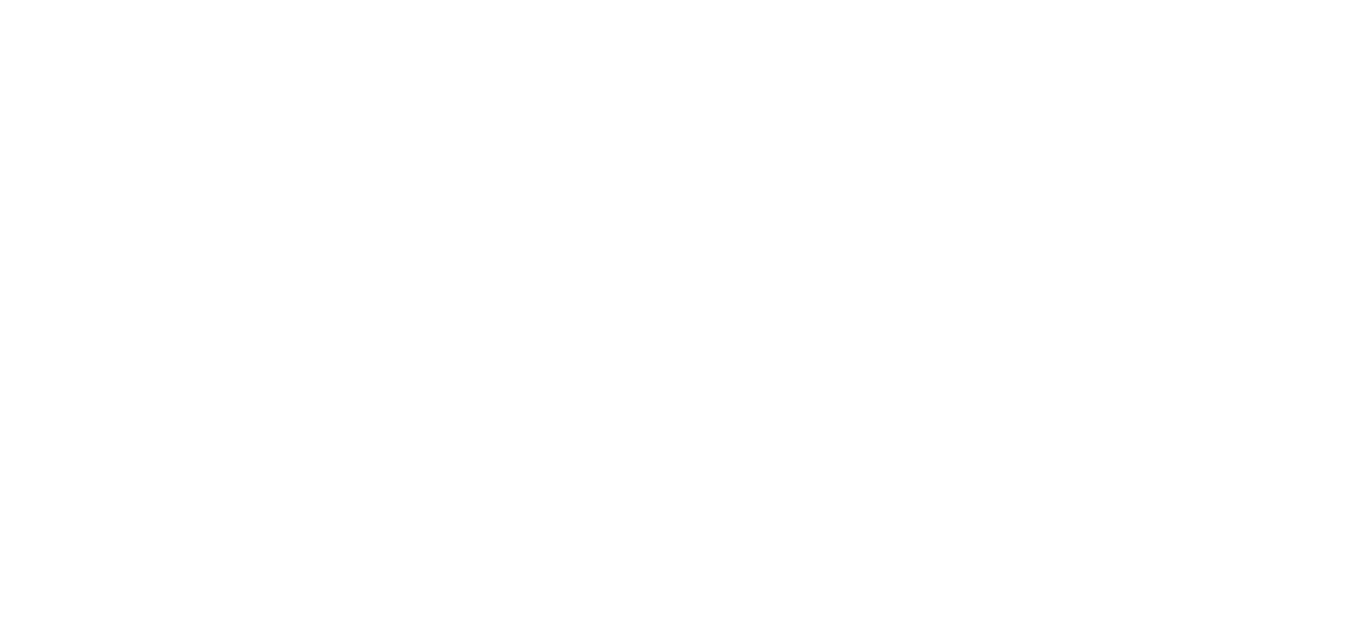 scroll, scrollTop: 0, scrollLeft: 0, axis: both 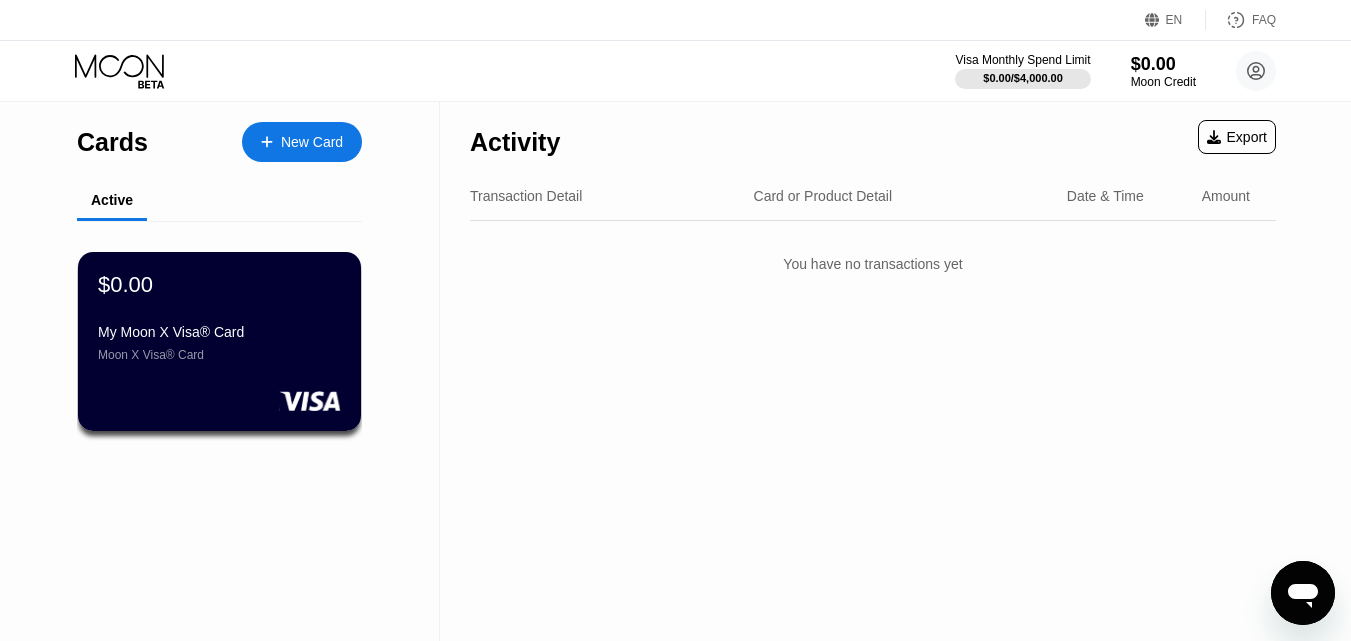 click on "Transaction Detail Card or Product Detail Date & Time Amount" at bounding box center [873, 196] 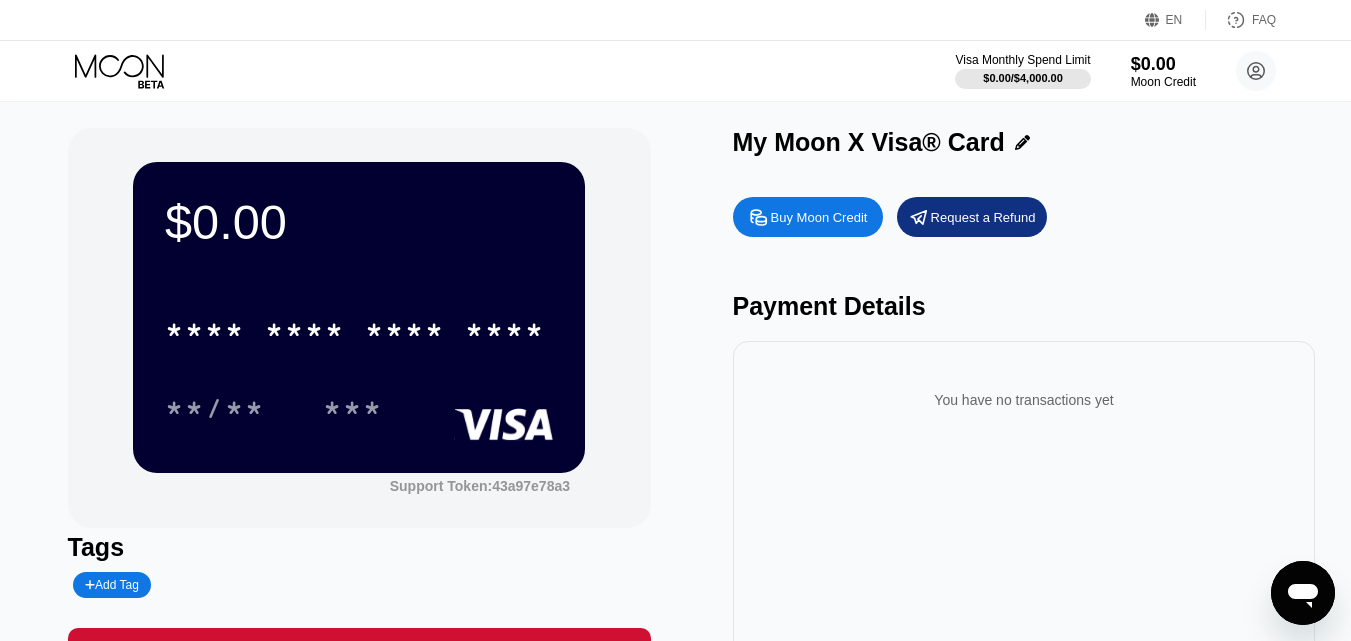 scroll, scrollTop: 0, scrollLeft: 0, axis: both 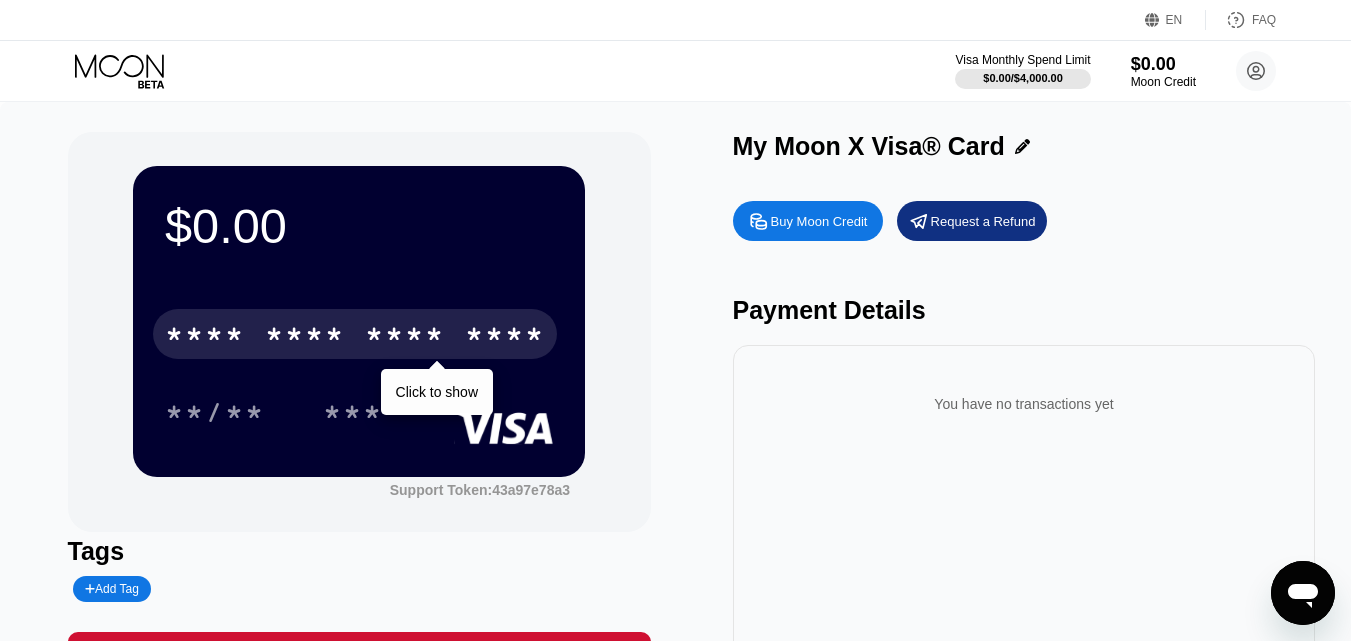 click on "* * * * * * * * * * * * **** Click to show" at bounding box center (359, 328) 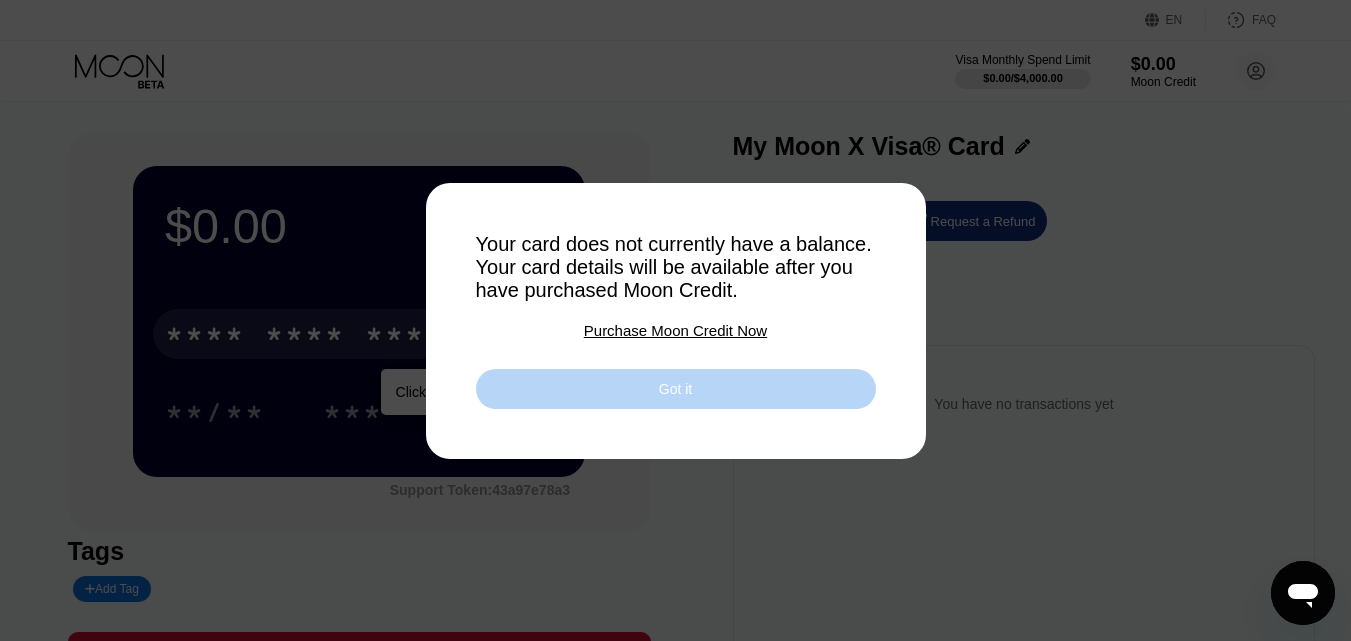 click on "Got it" at bounding box center [676, 389] 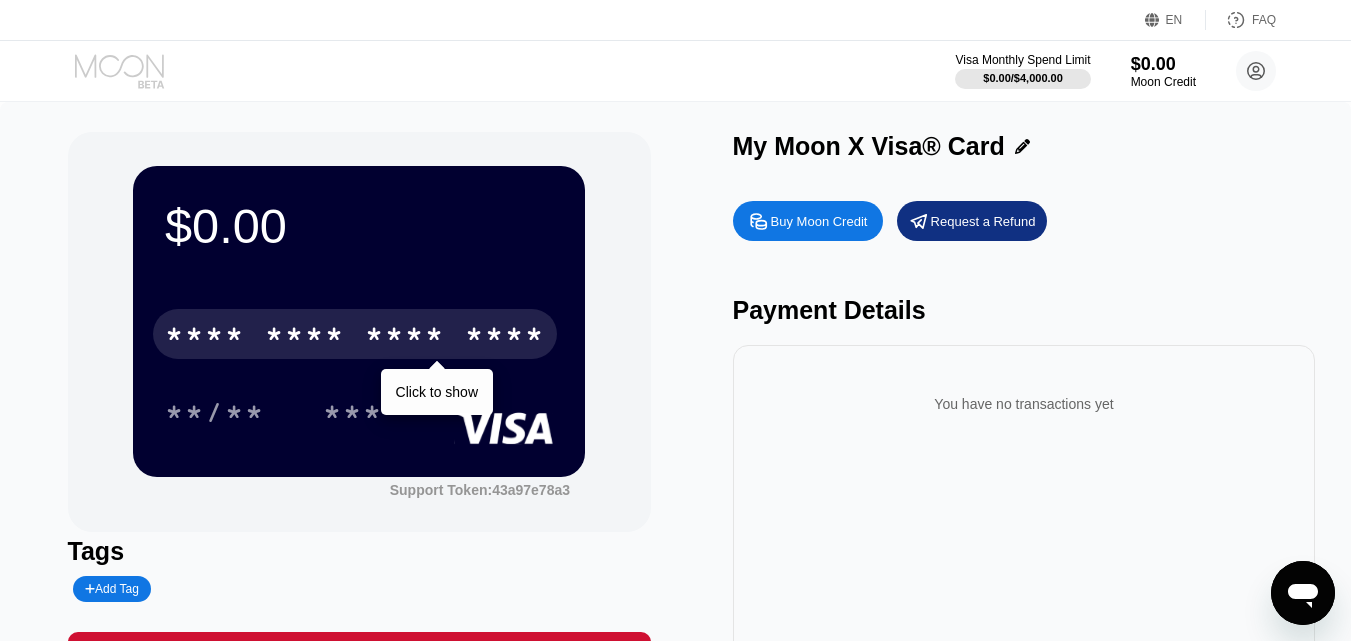 click 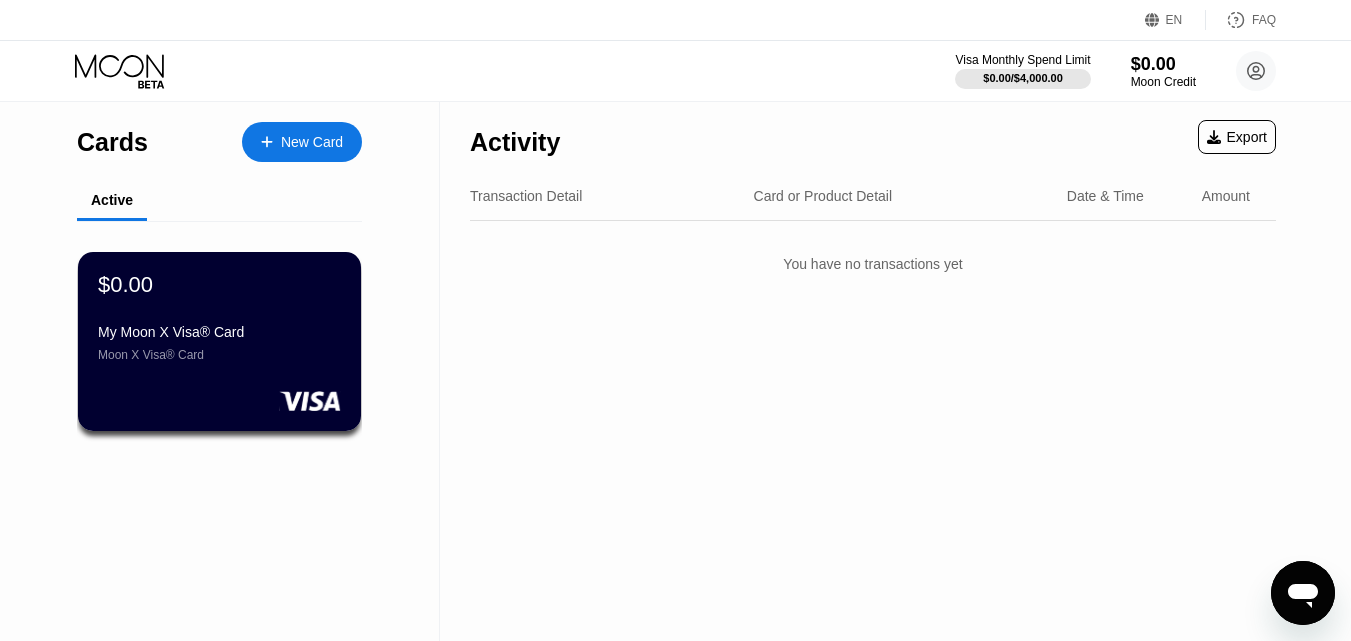 click on "Transaction Detail" at bounding box center [526, 196] 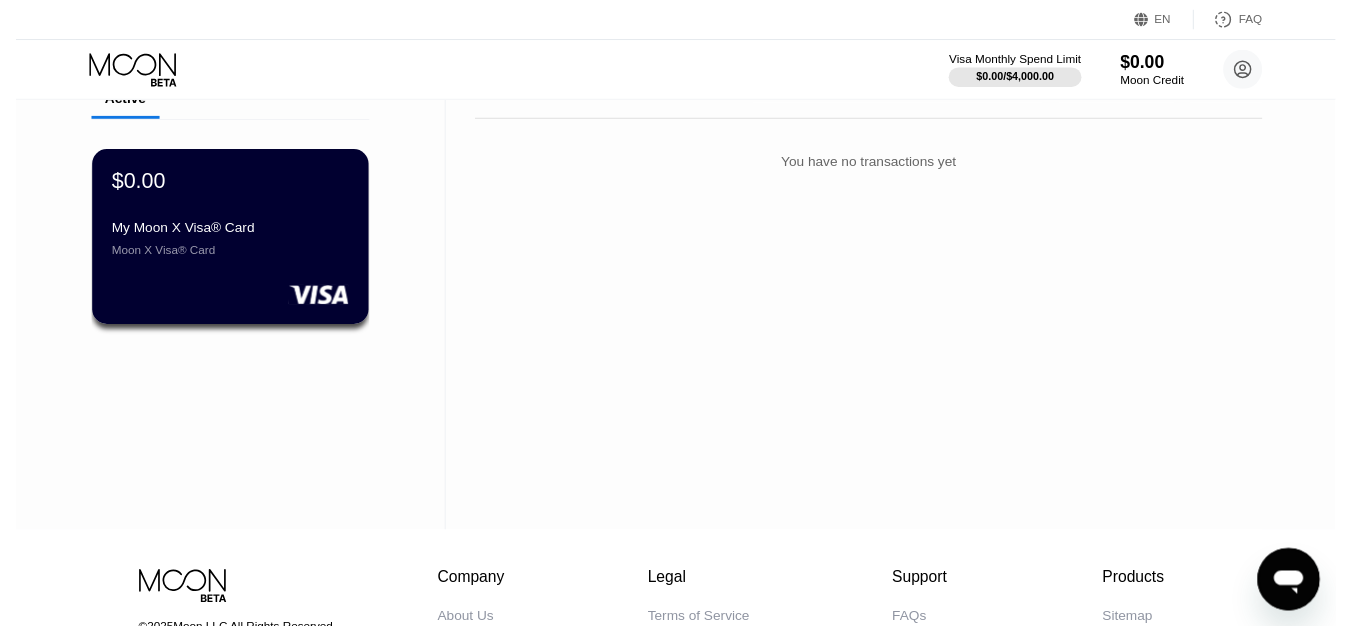 scroll, scrollTop: 0, scrollLeft: 0, axis: both 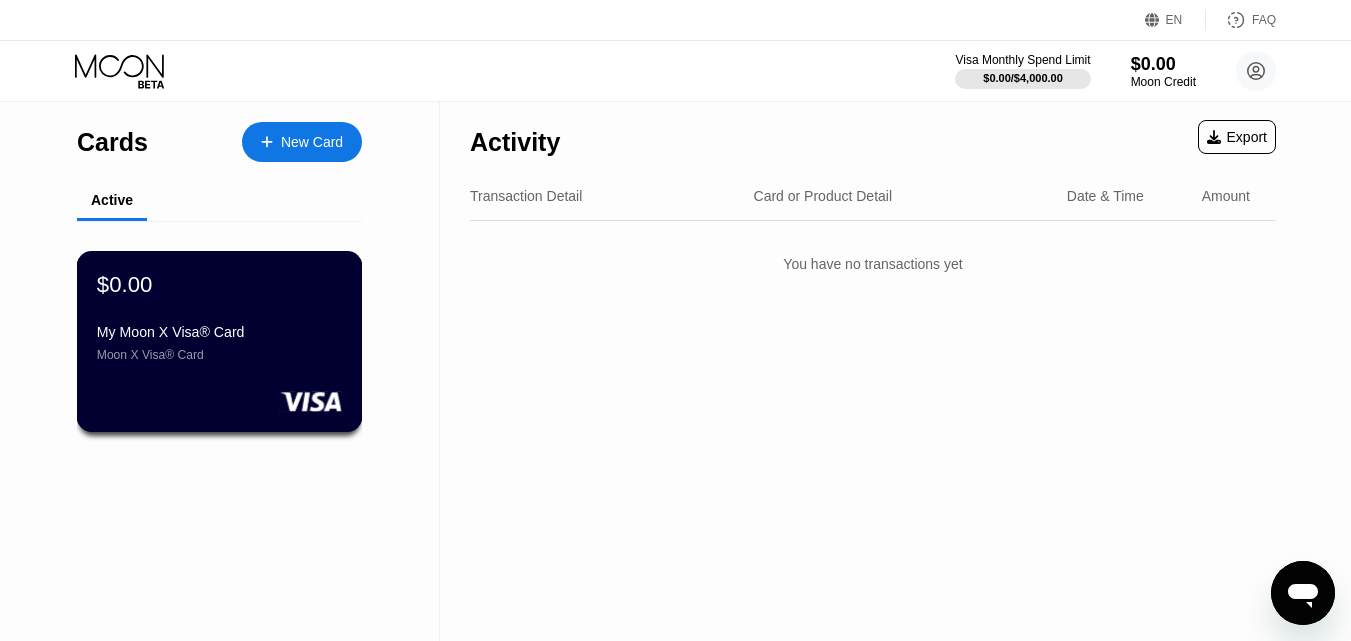 click on "$0.00 My Moon X Visa® Card Moon X Visa® Card" at bounding box center (220, 341) 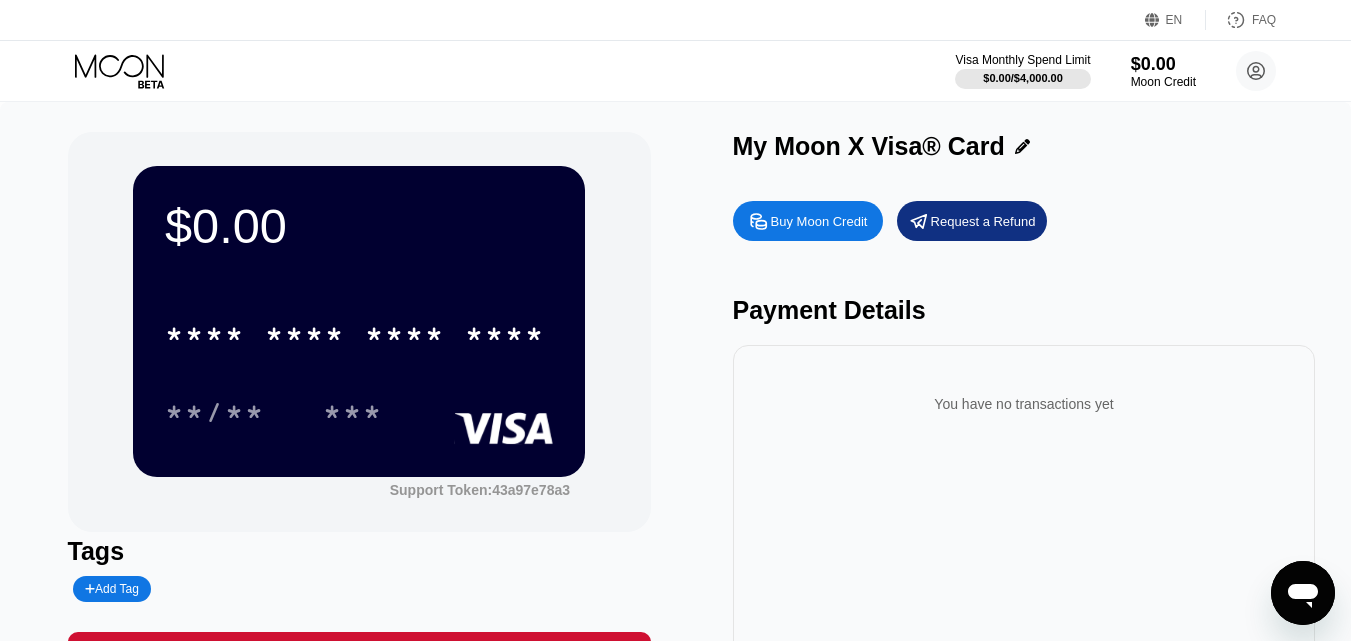 click on "Buy Moon Credit" at bounding box center [808, 221] 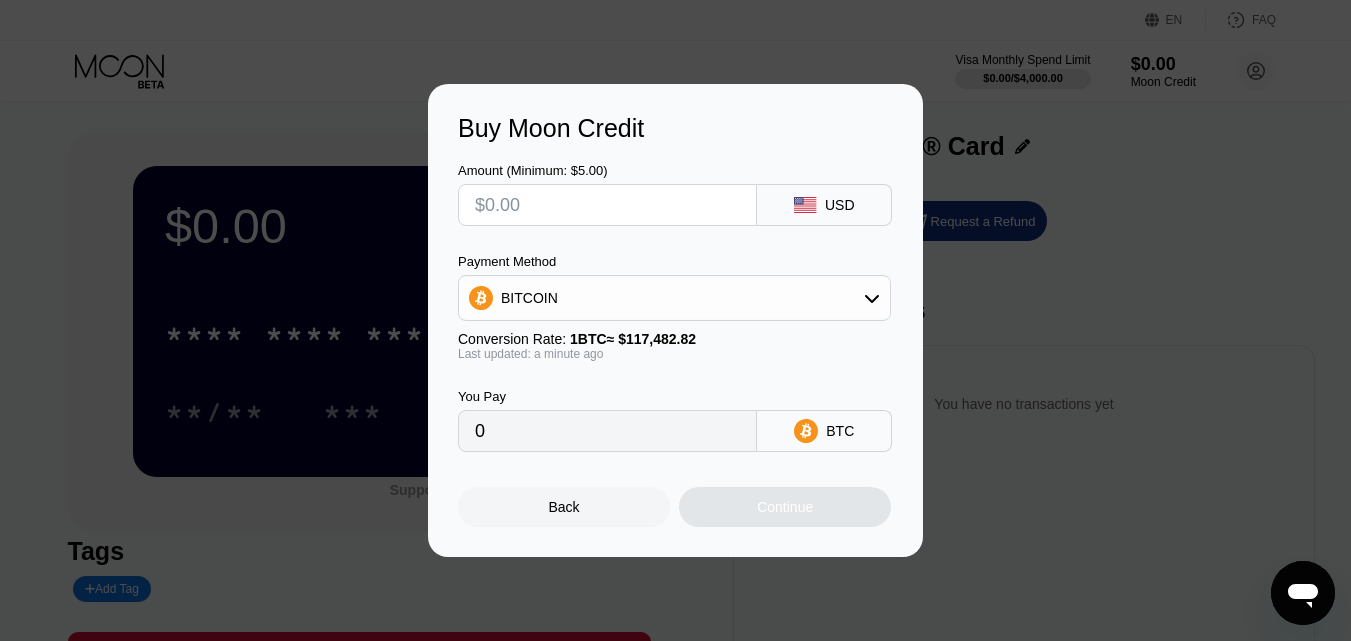 click on "0" at bounding box center [607, 431] 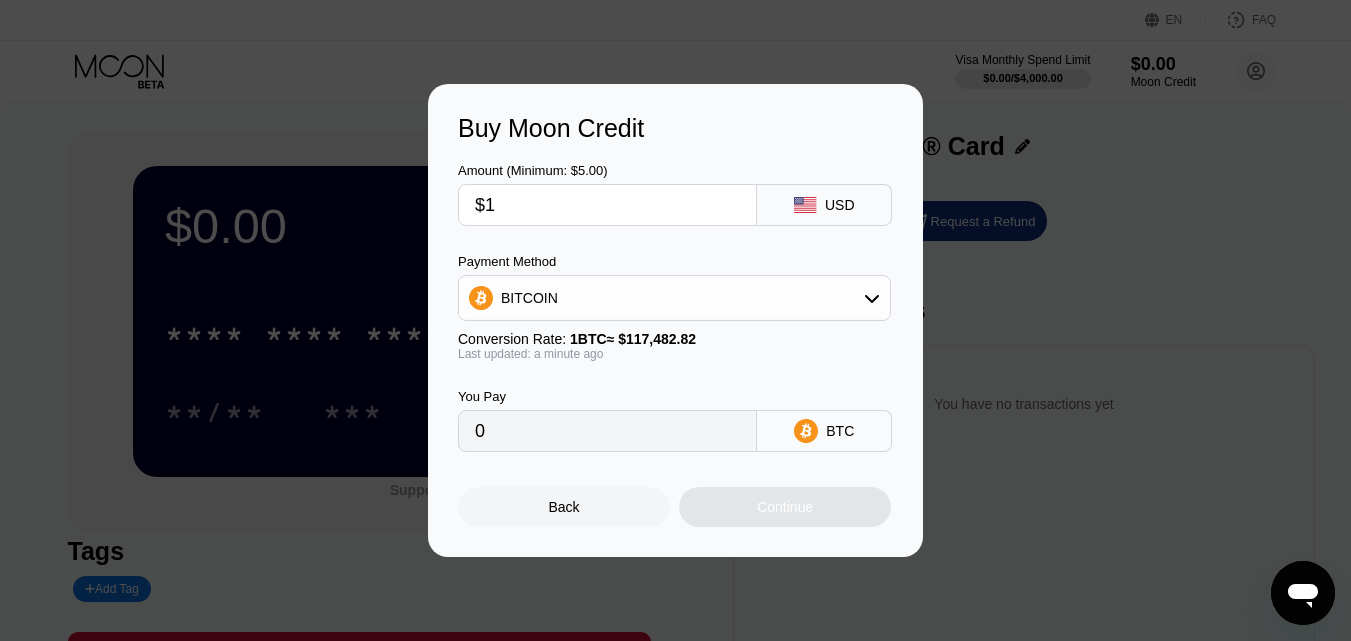 type on "$10" 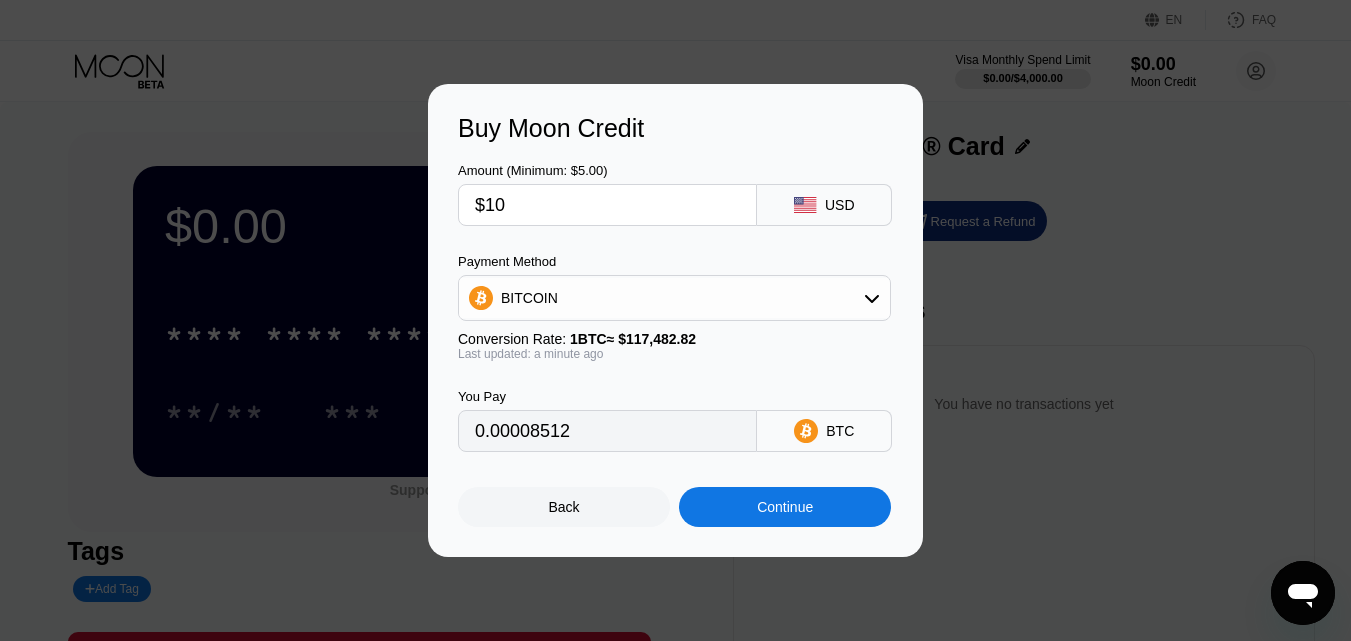 type on "0.00008512" 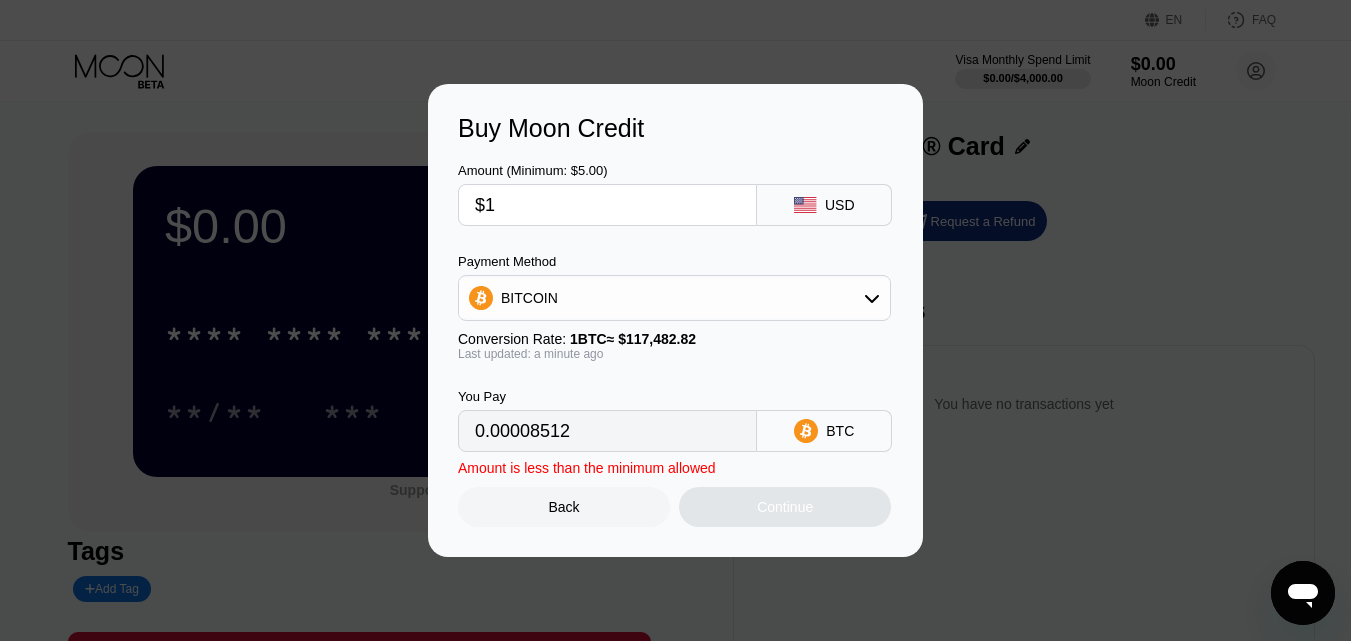 type on "0.00000852" 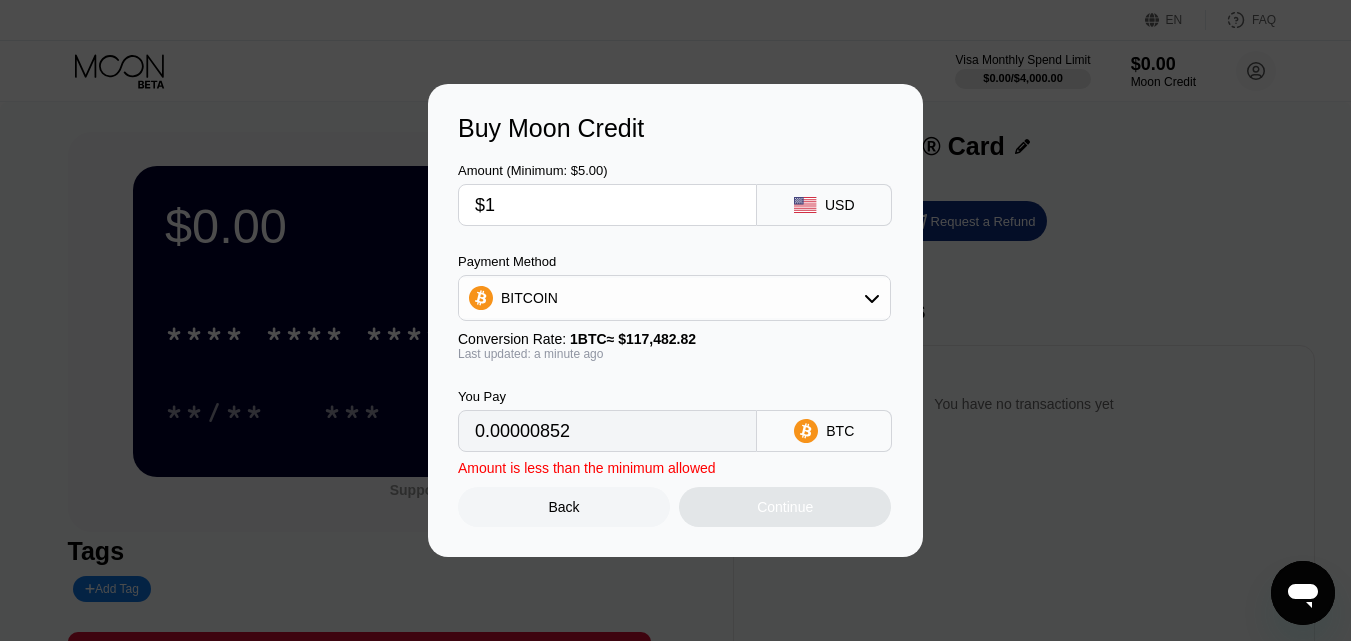 type on "$10" 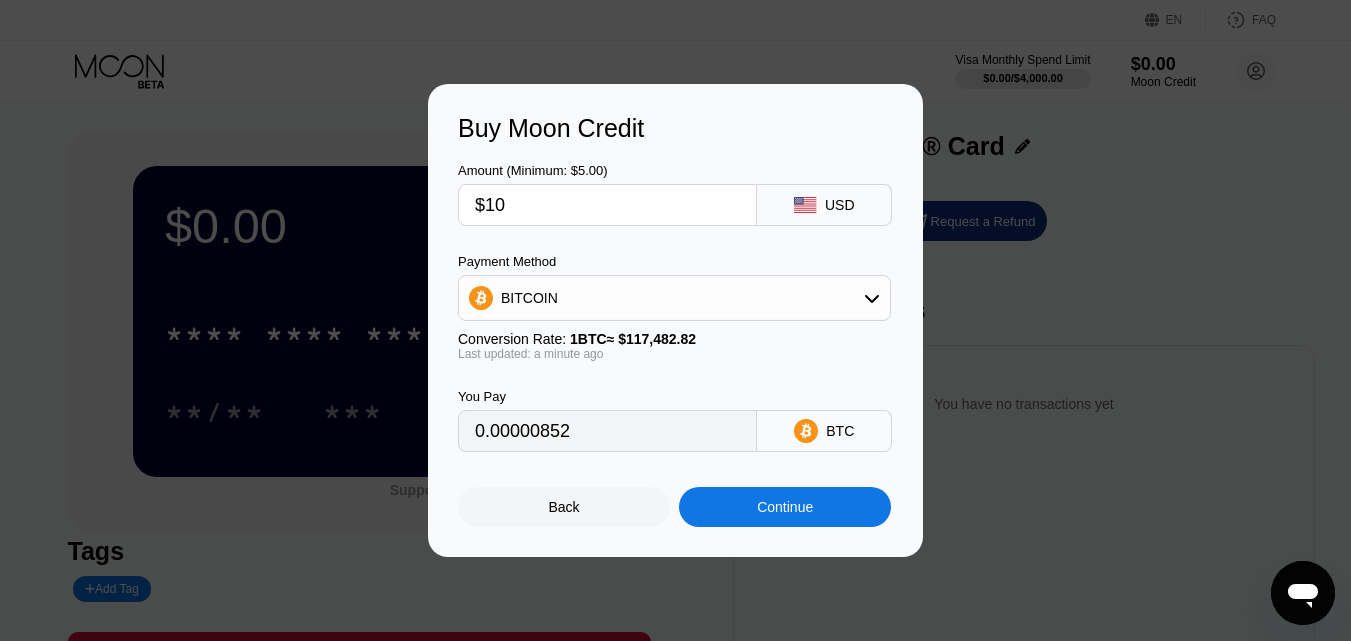 type on "0.00008512" 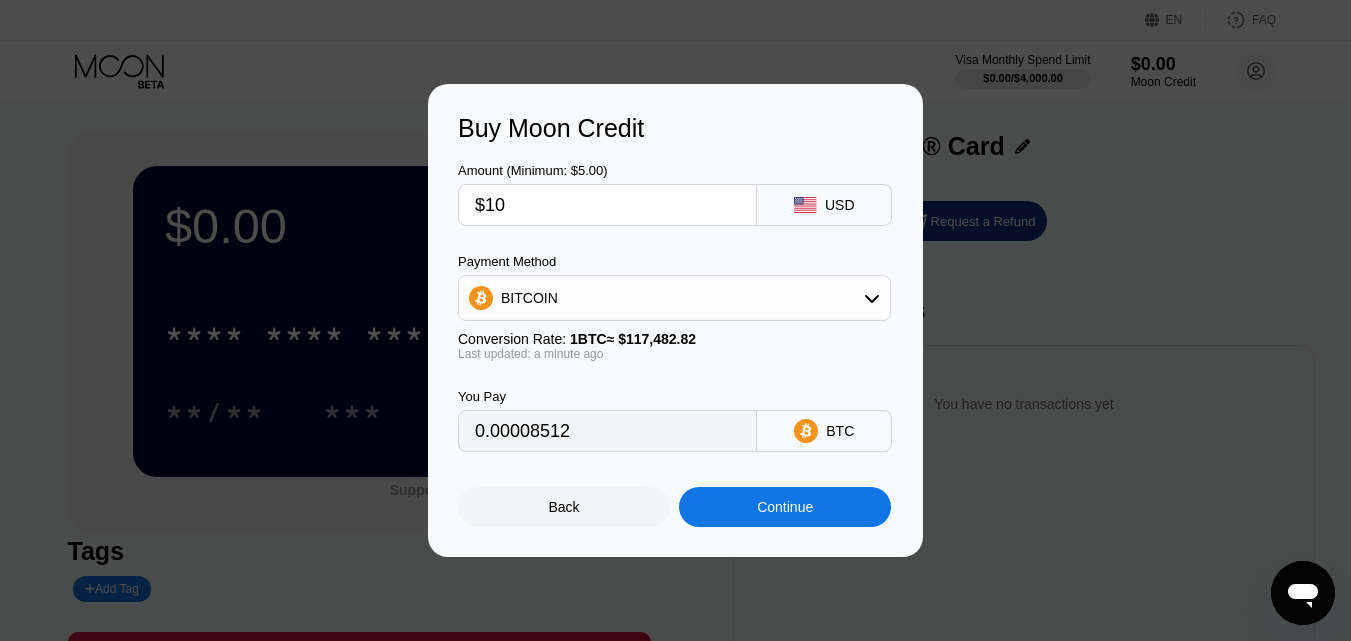 type on "$10" 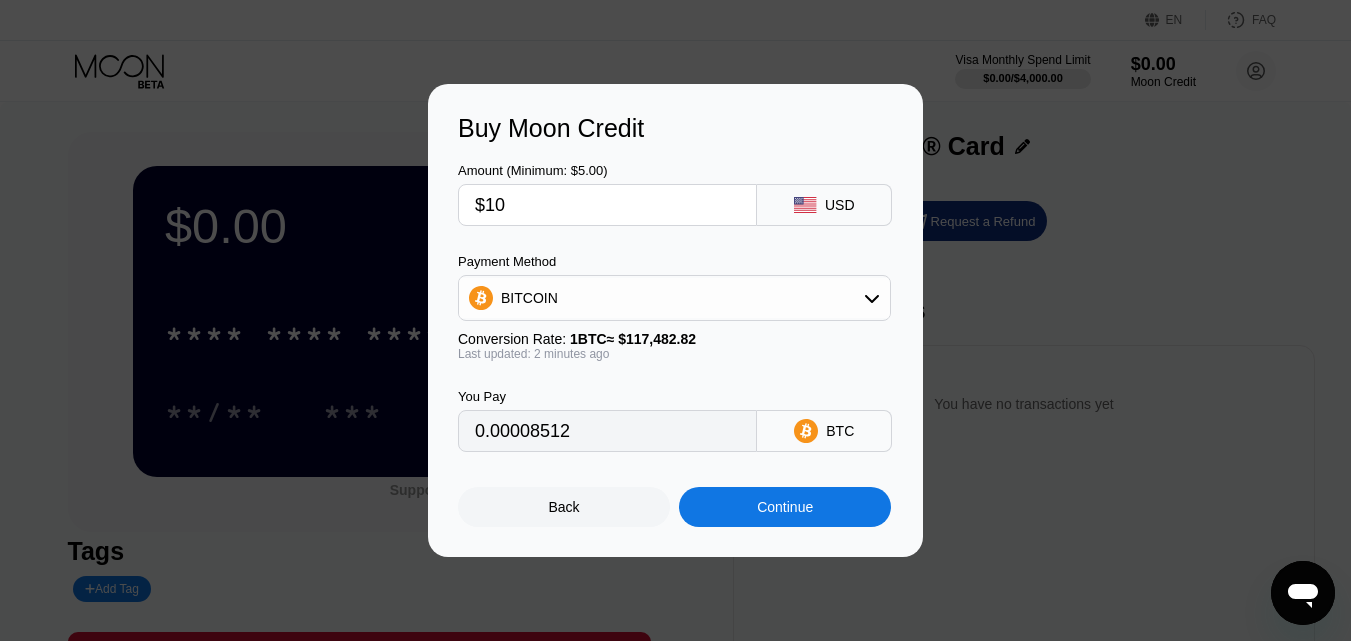 click on "Continue" at bounding box center [785, 507] 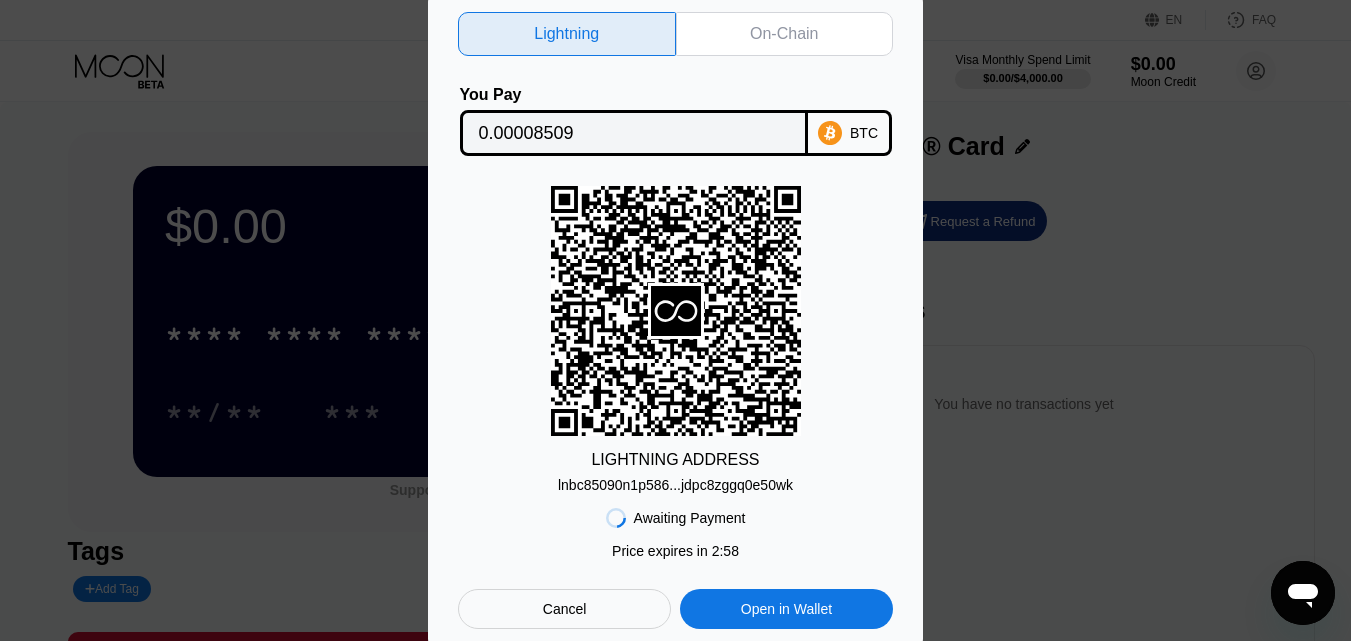 click on "lnbc85090n1p586...jdpc8zggq0e50wk" at bounding box center (675, 485) 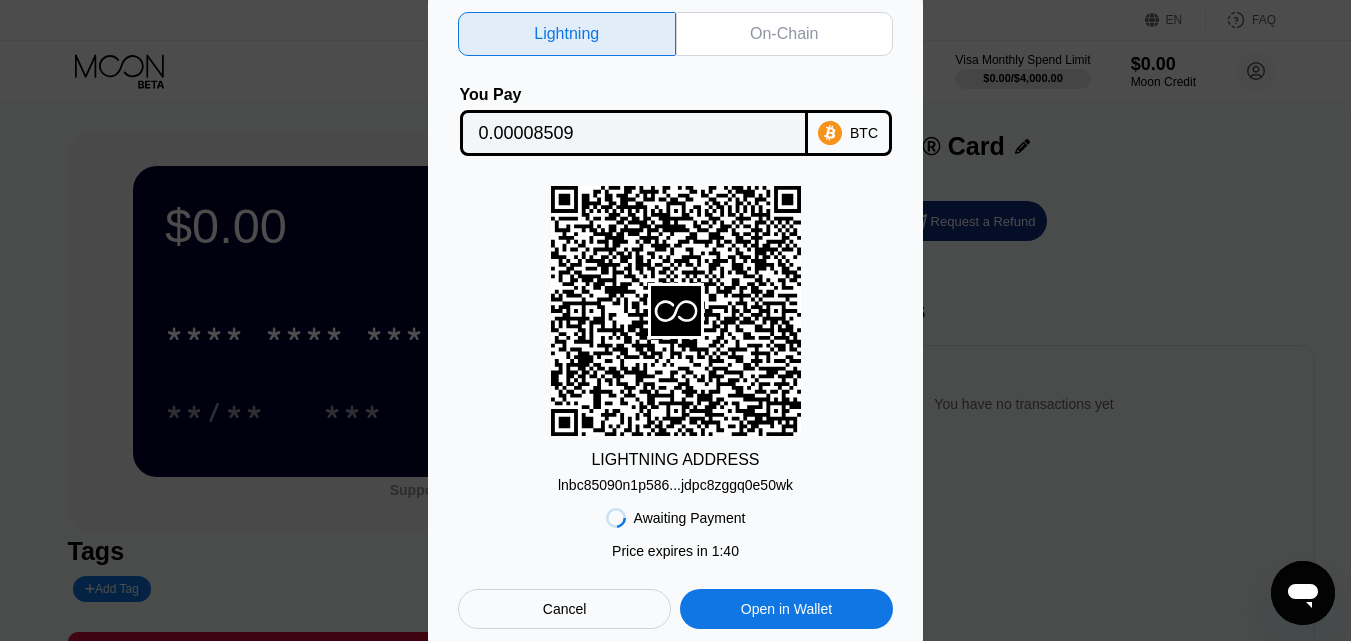 click on "Cancel" at bounding box center (564, 609) 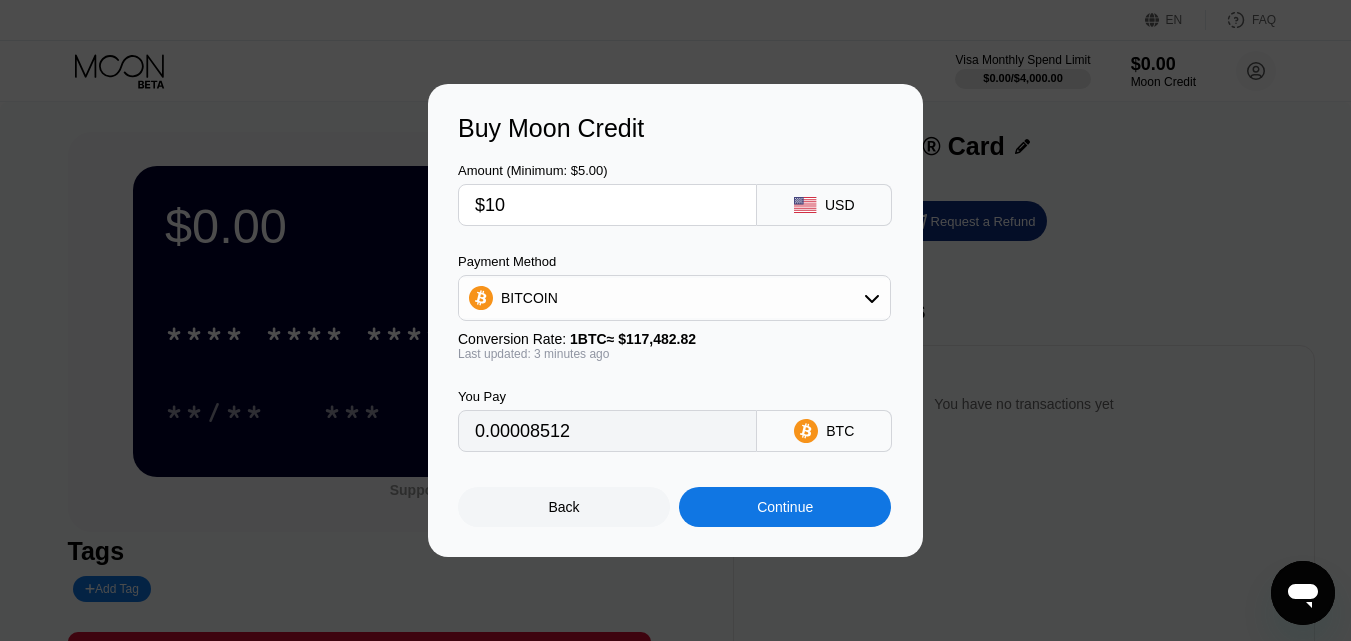 click on "$10" at bounding box center (607, 205) 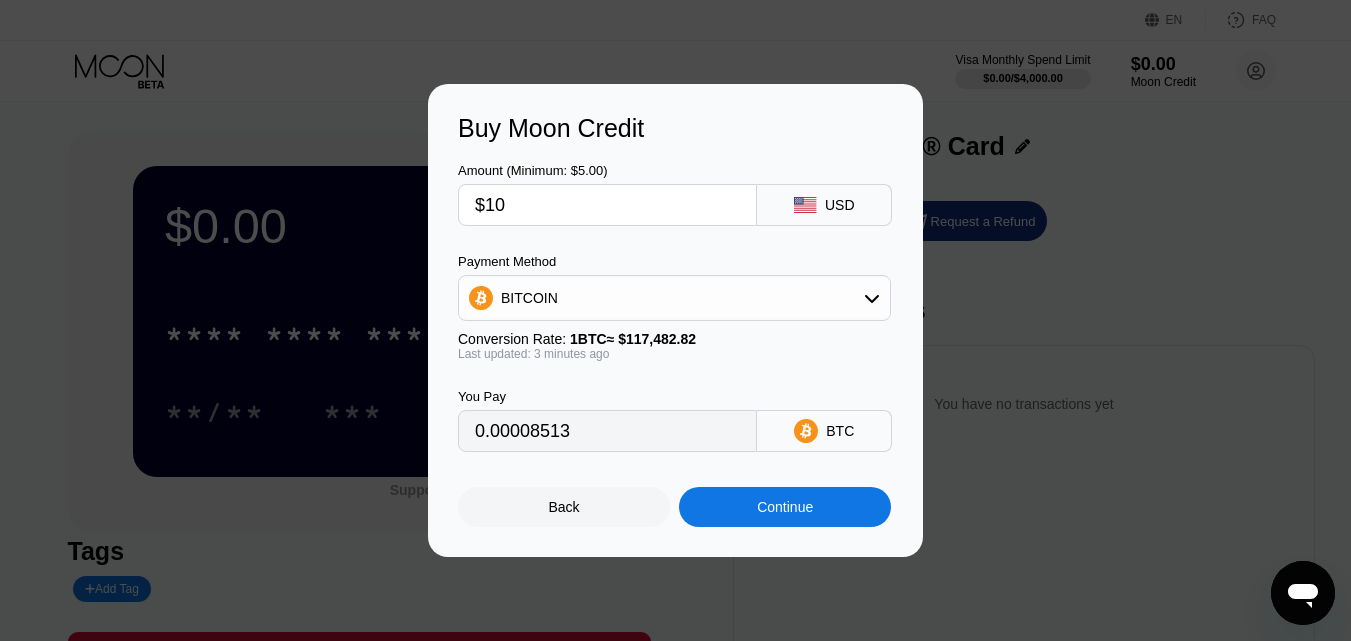 type on "$1" 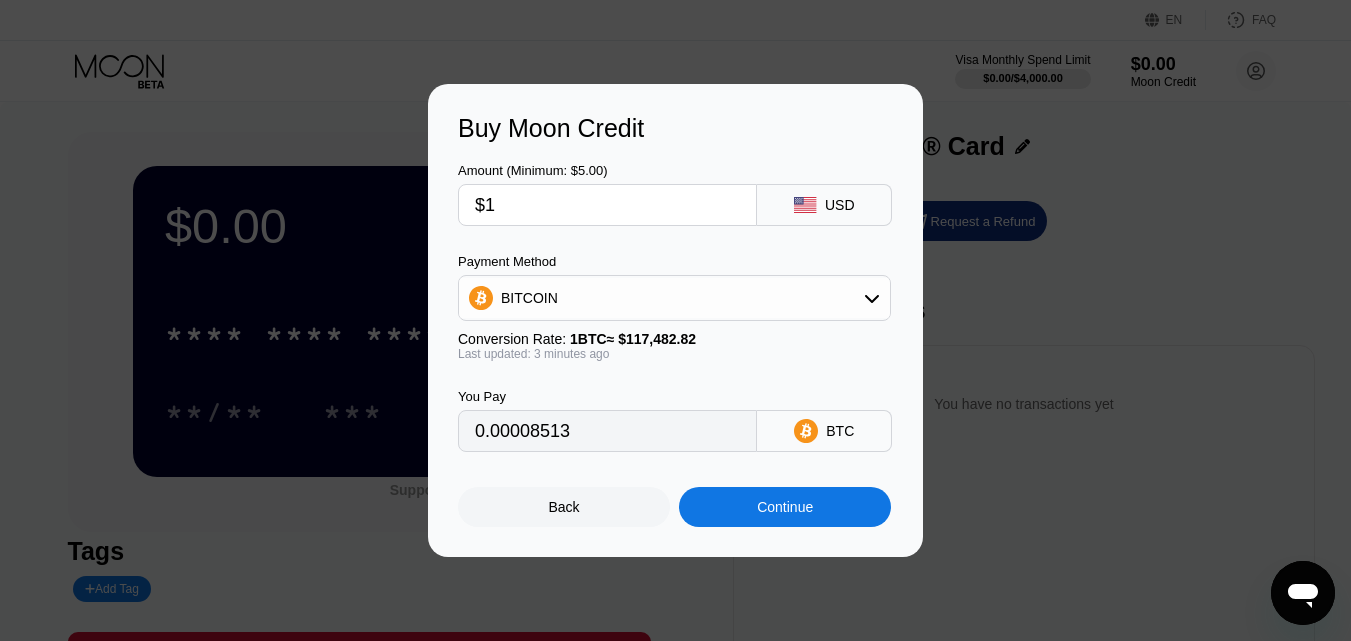 type 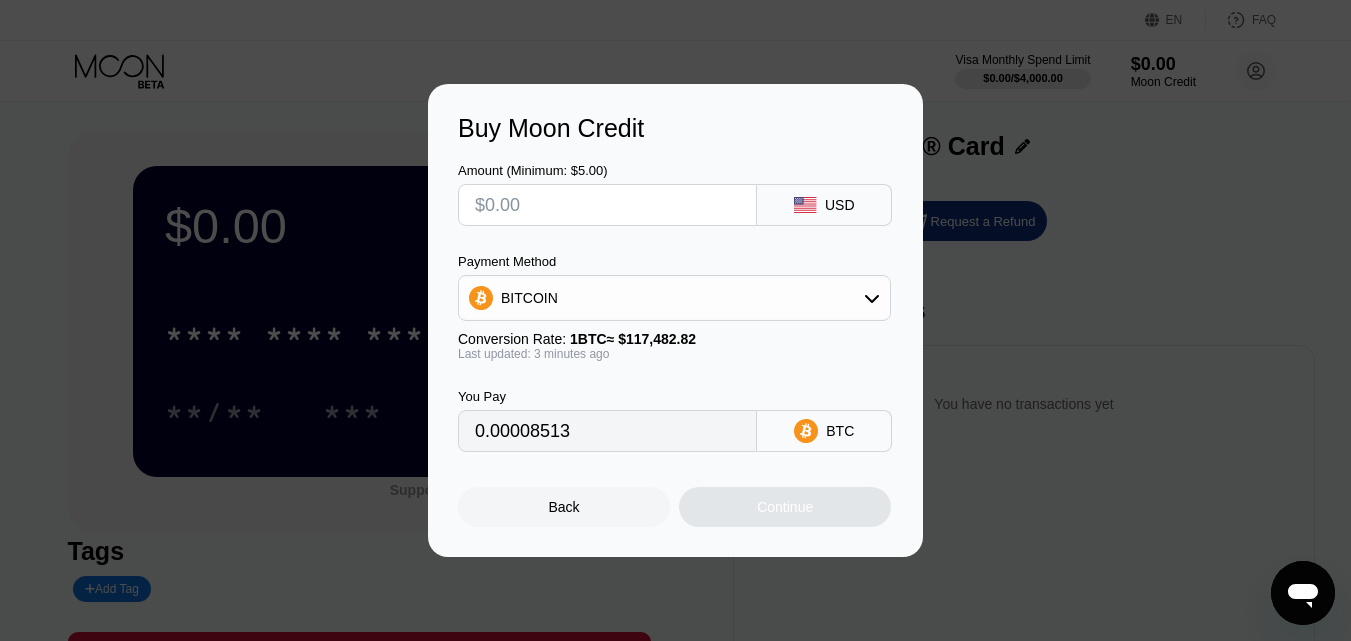 type on "0" 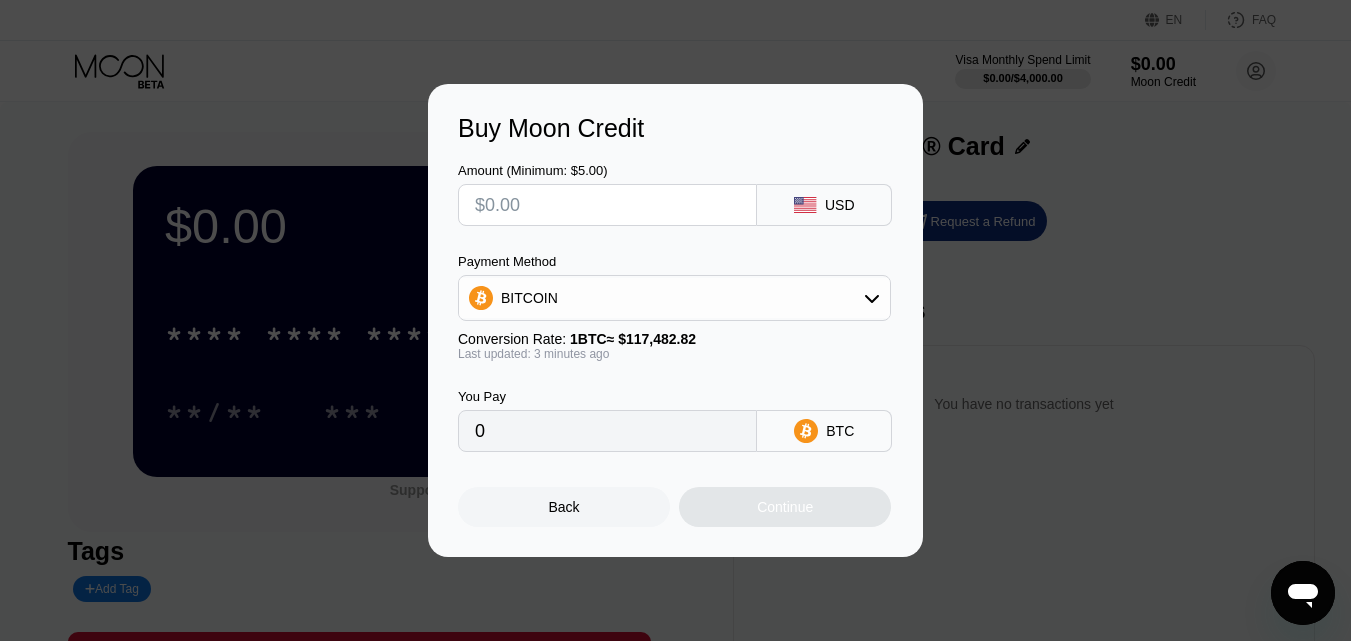 type on "$5" 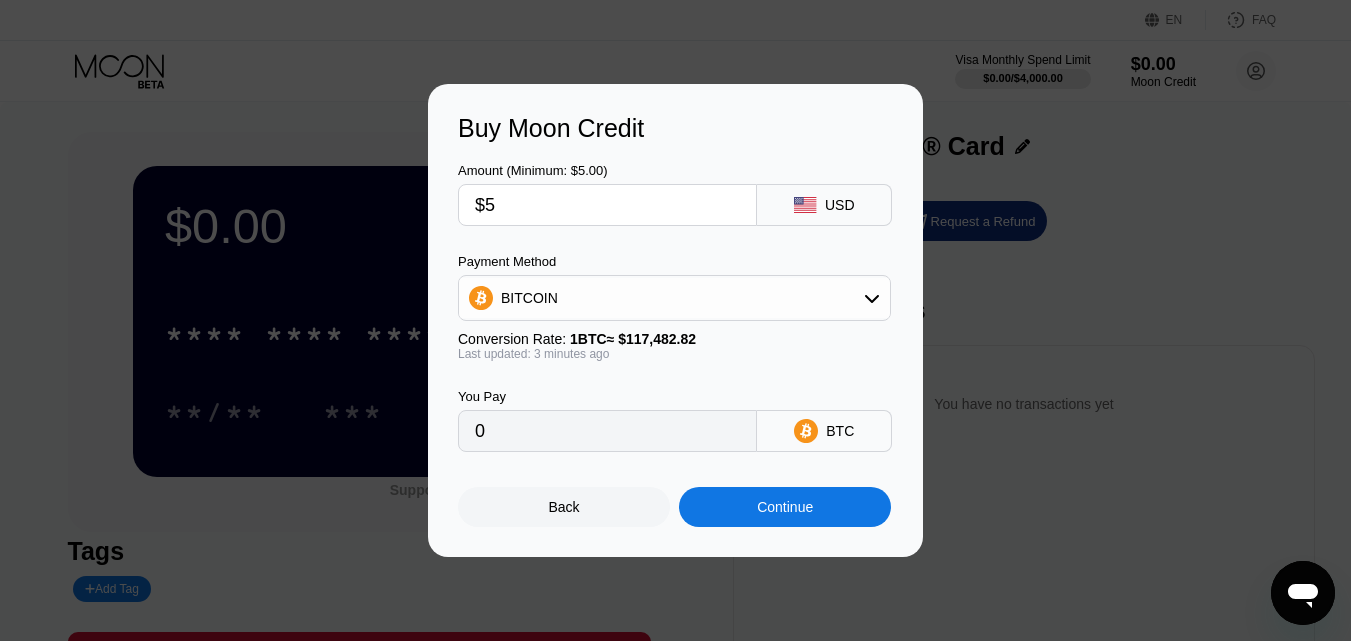 type on "0.00004257" 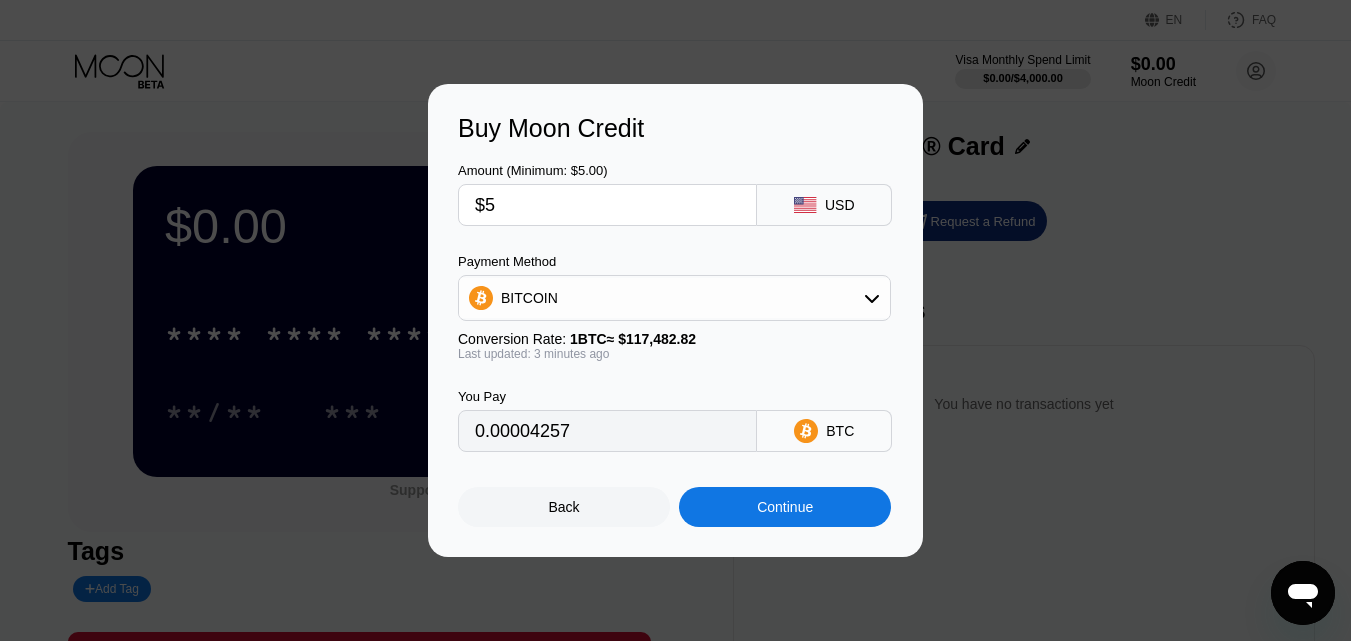 type on "$5" 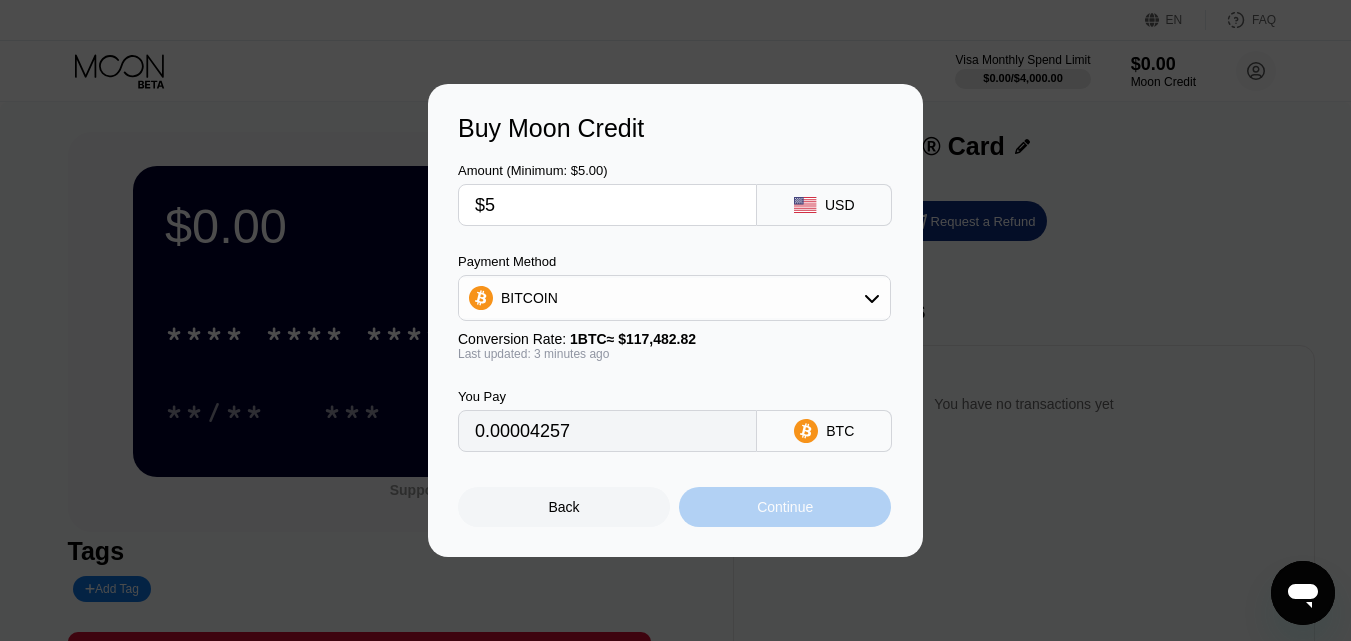click on "Continue" at bounding box center [785, 507] 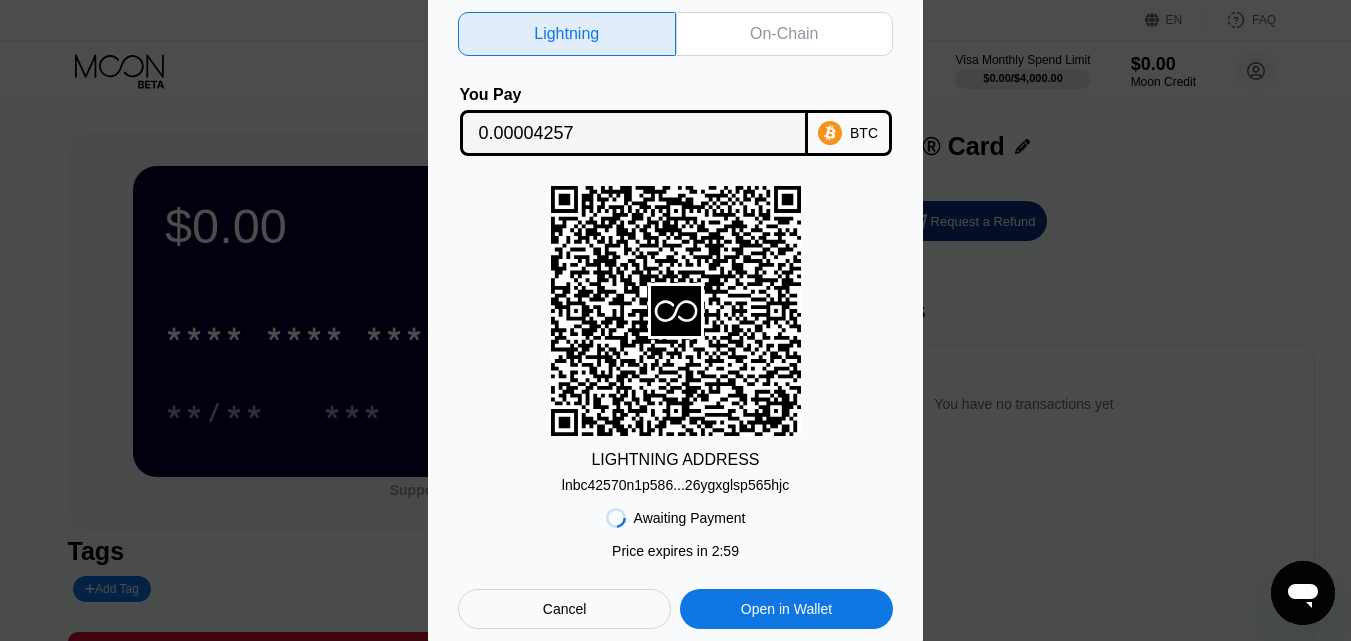 click on "lnbc42570n1p586...26ygxglsp565hjc" at bounding box center (675, 485) 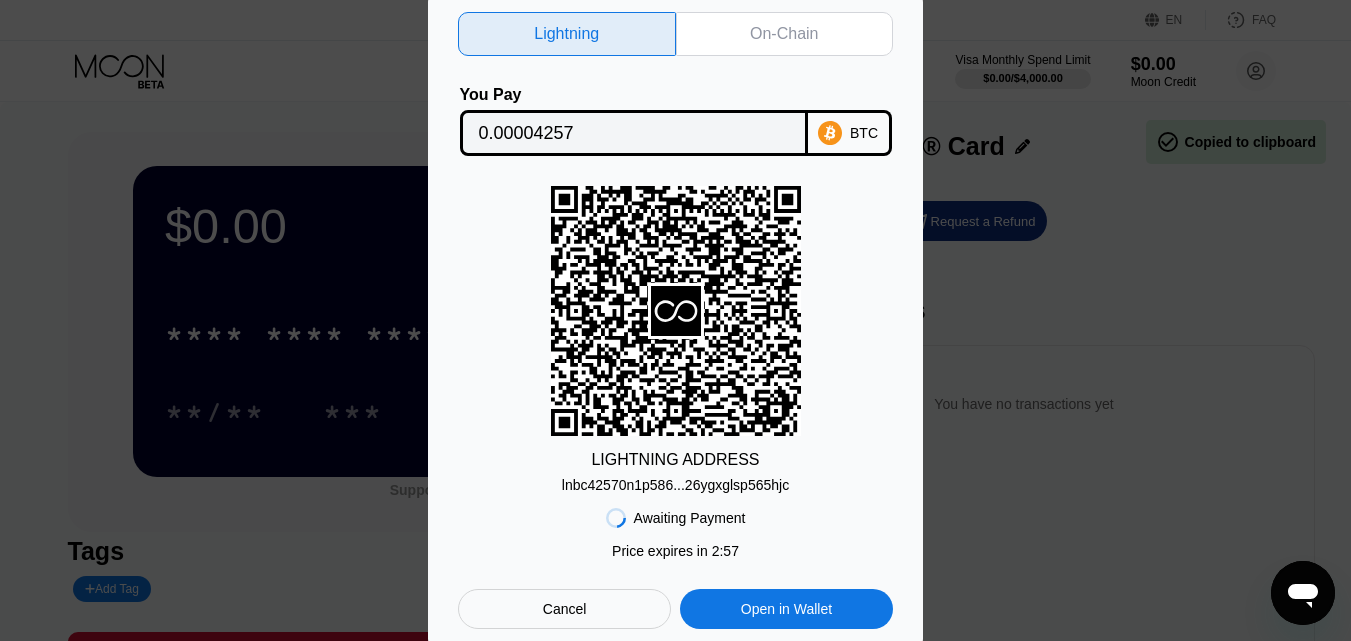 click on "lnbc42570n1p586...26ygxglsp565hjc" at bounding box center [675, 485] 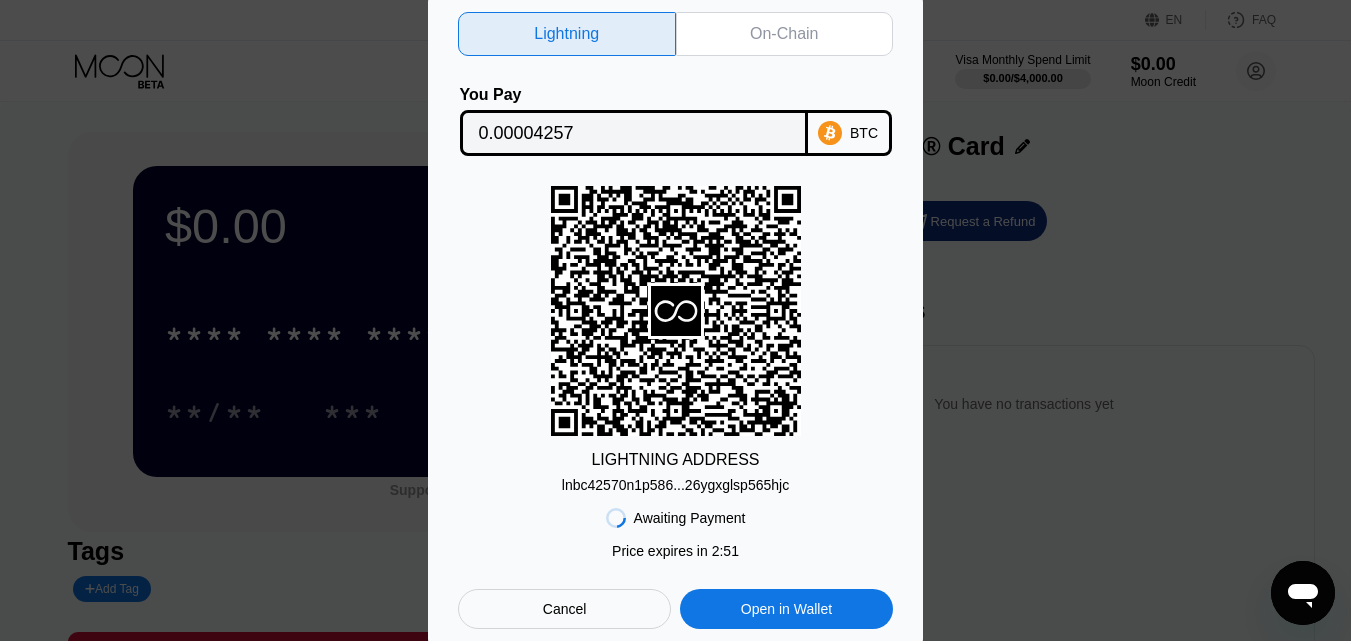 click on "lnbc42570n1p586...26ygxglsp565hjc" at bounding box center (675, 485) 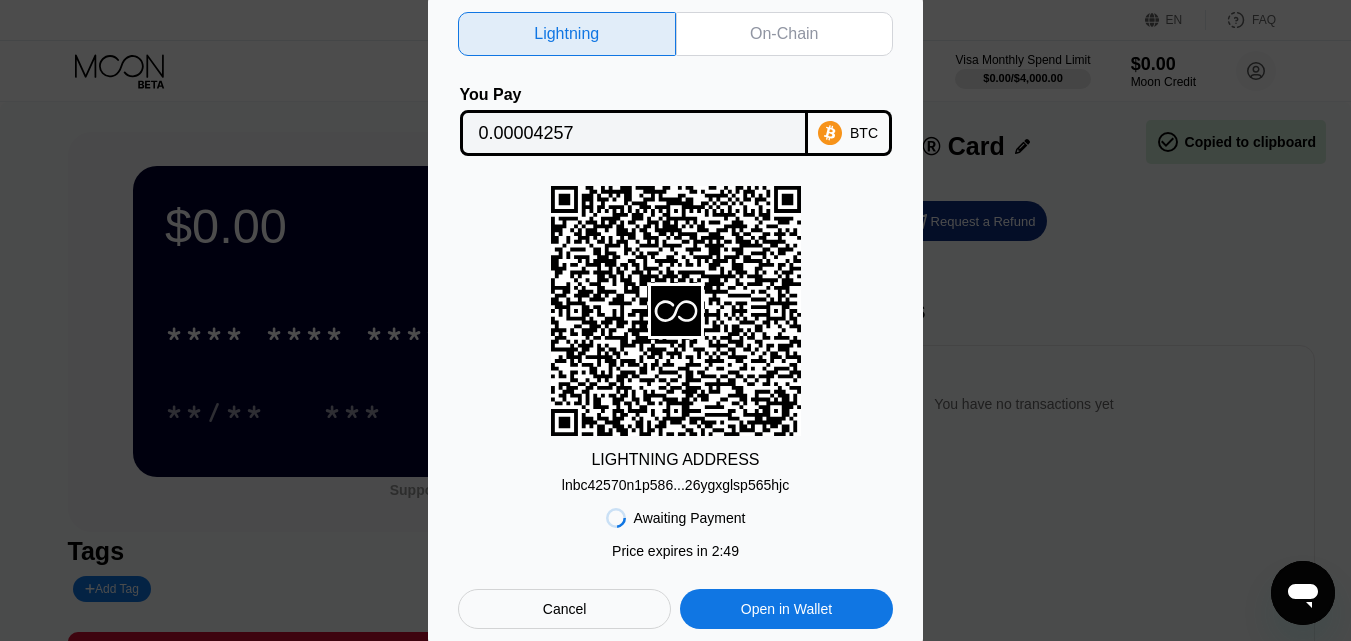 click on "lnbc42570n1p586...26ygxglsp565hjc" at bounding box center [675, 485] 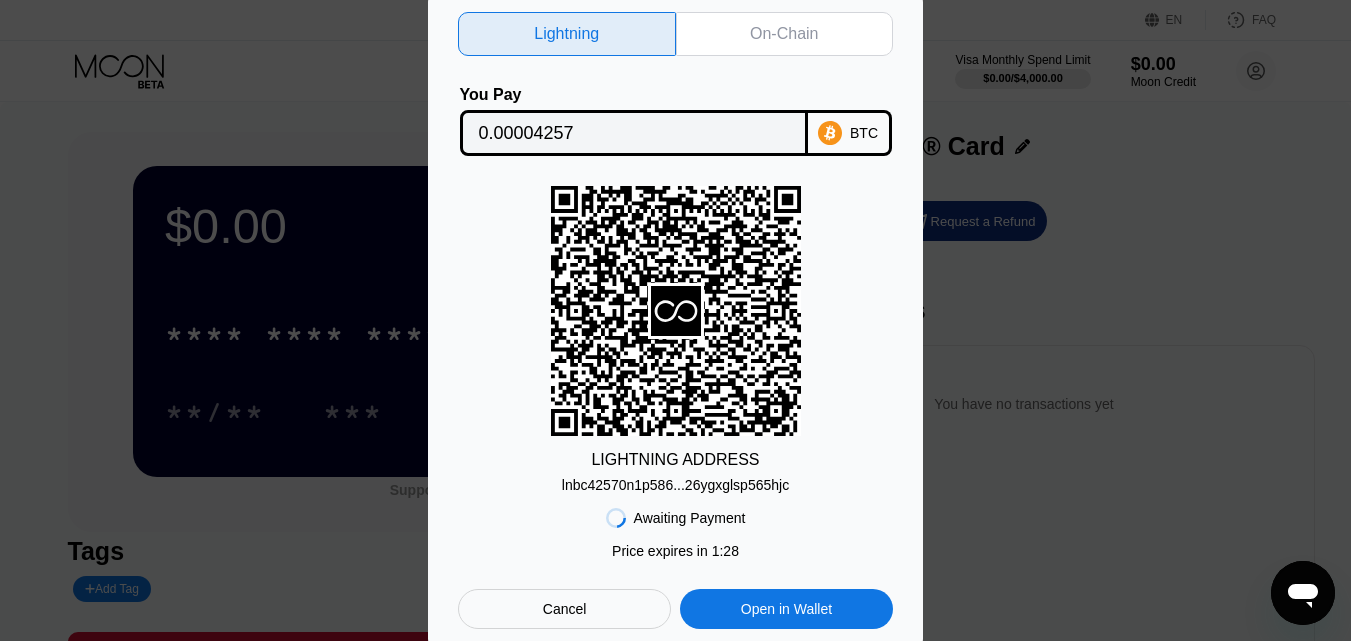 click on "Cancel" at bounding box center [564, 609] 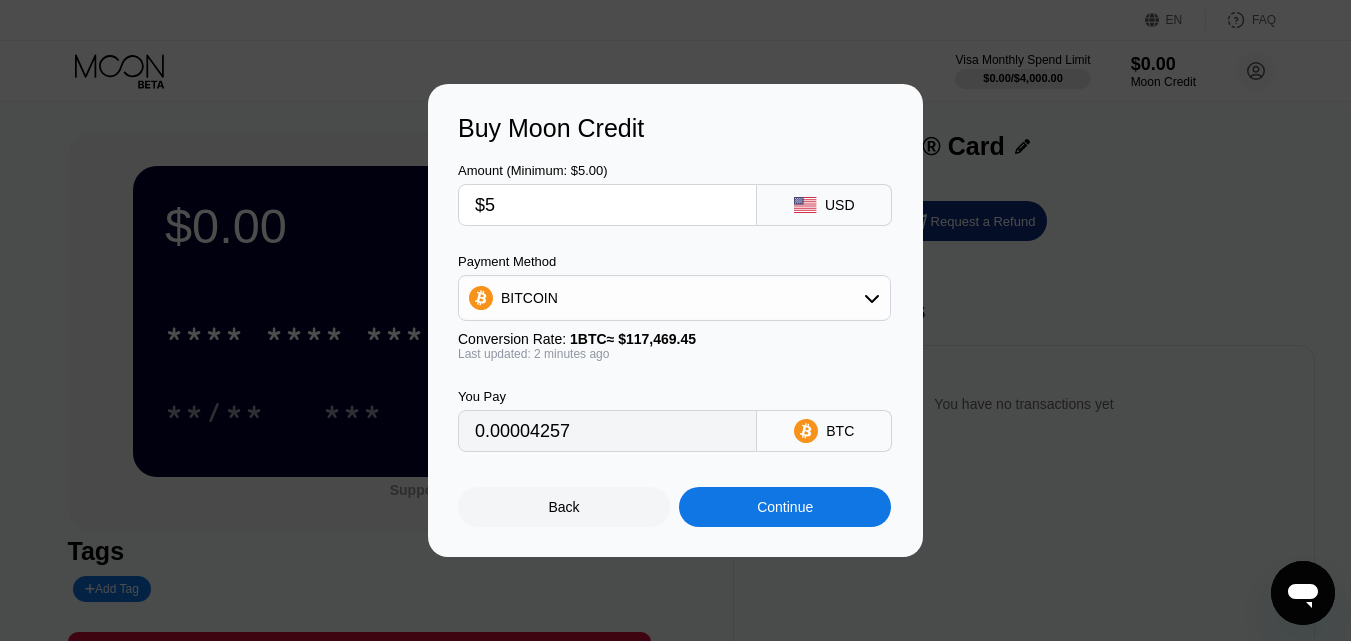 click on "$5" at bounding box center (607, 205) 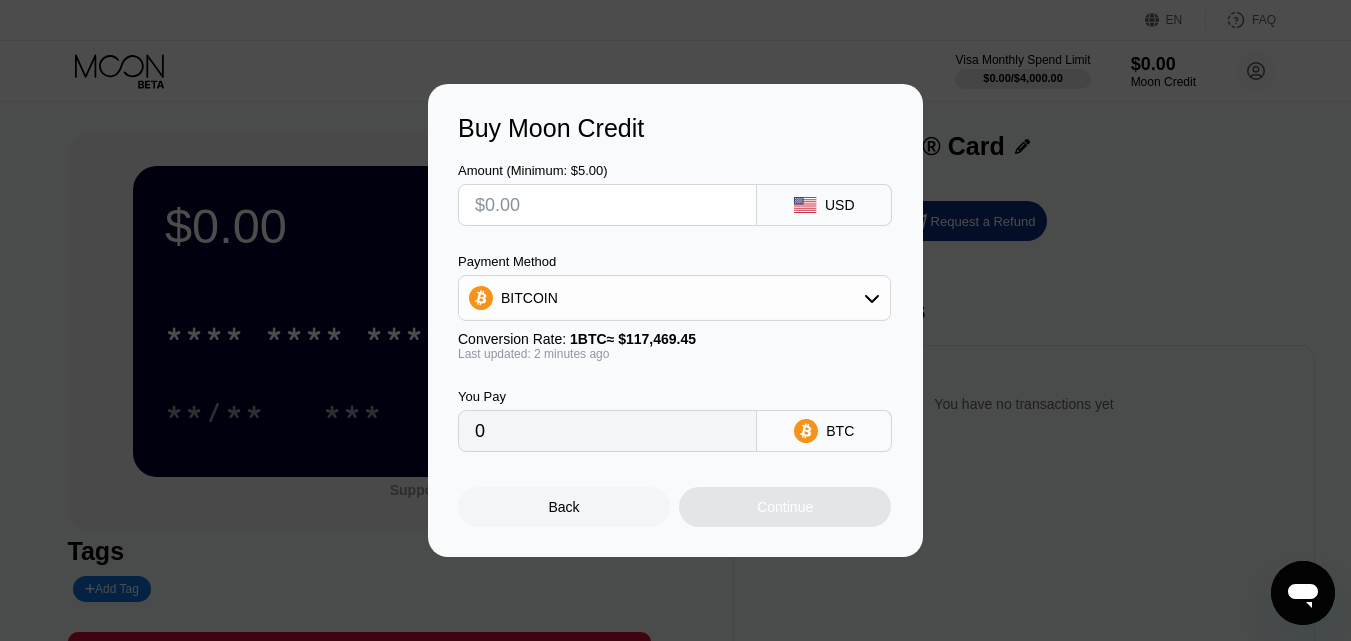 type on "0" 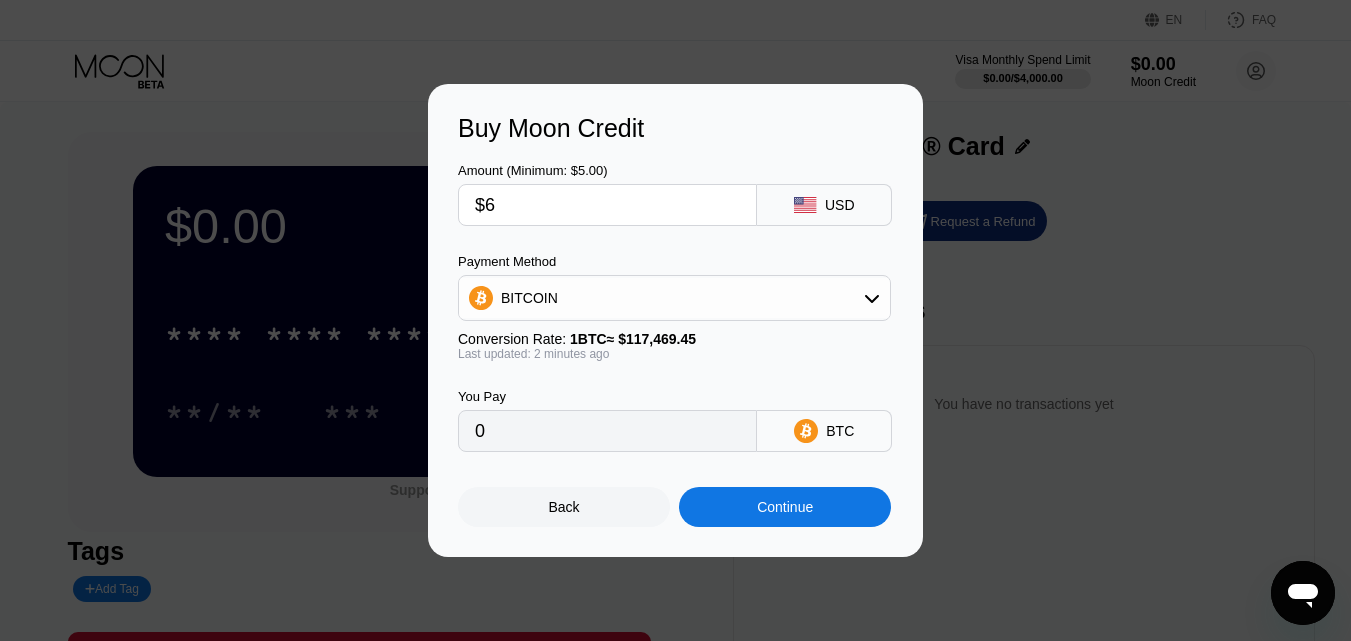type on "0.00005108" 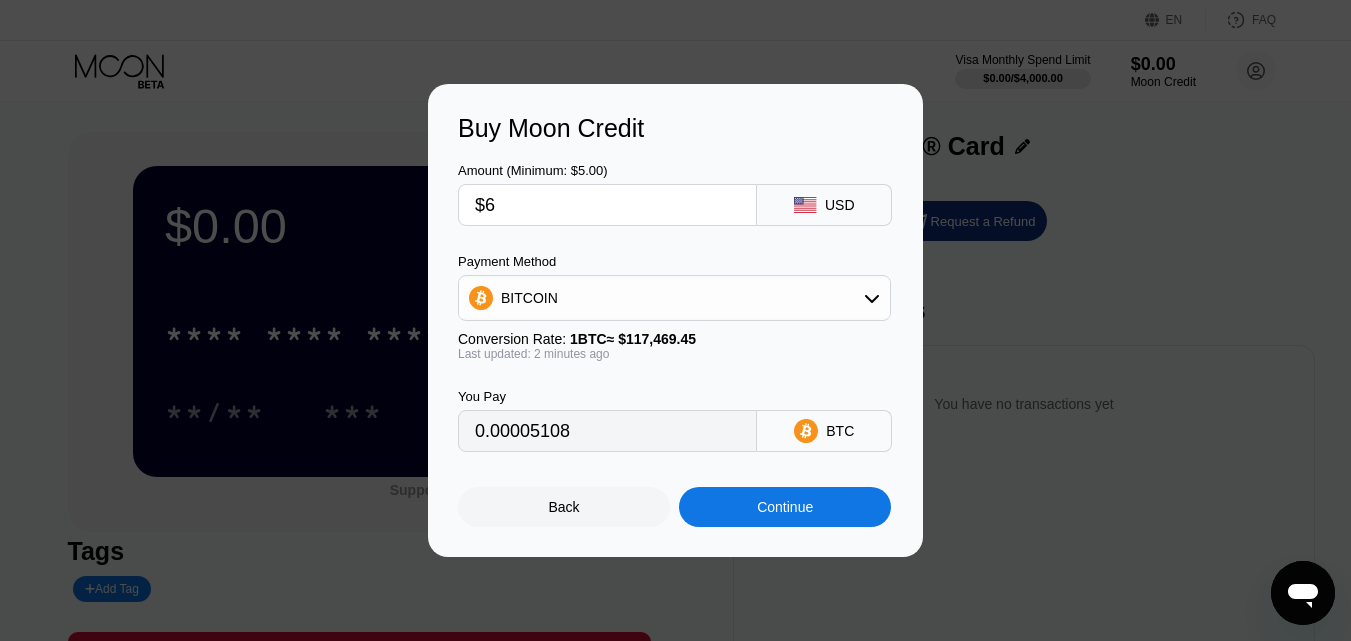type on "$6" 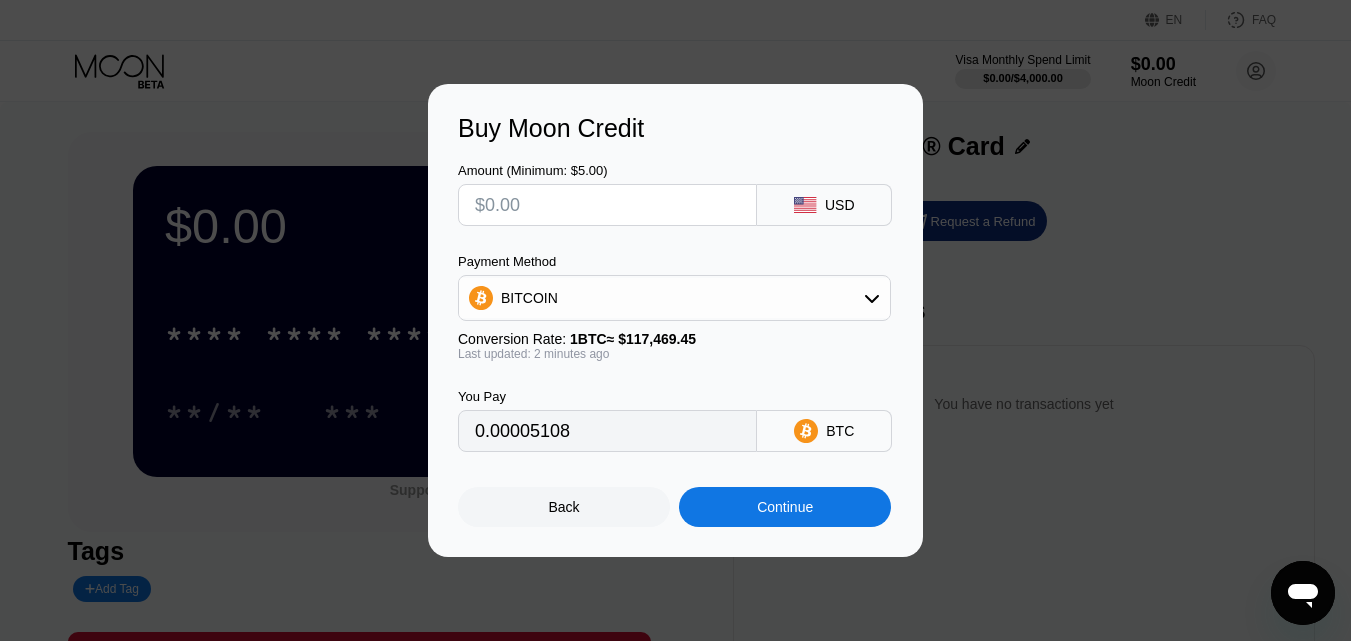 type on "$7" 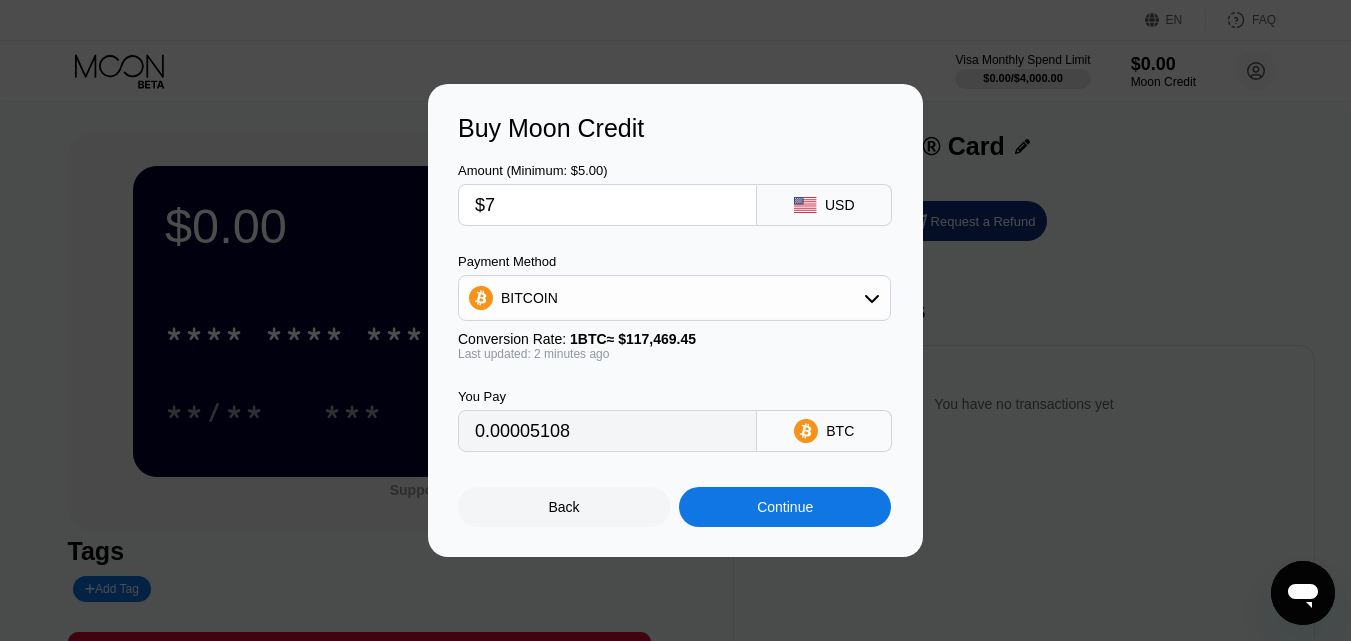 type on "0.00005959" 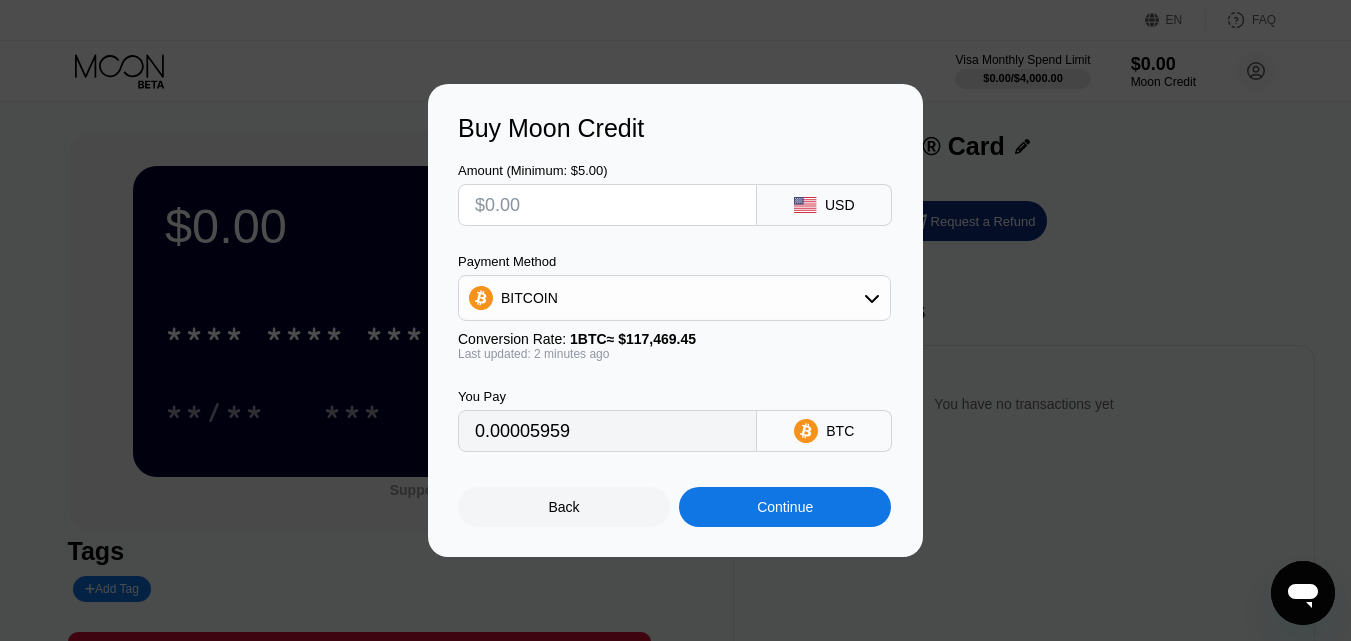 type on "$4" 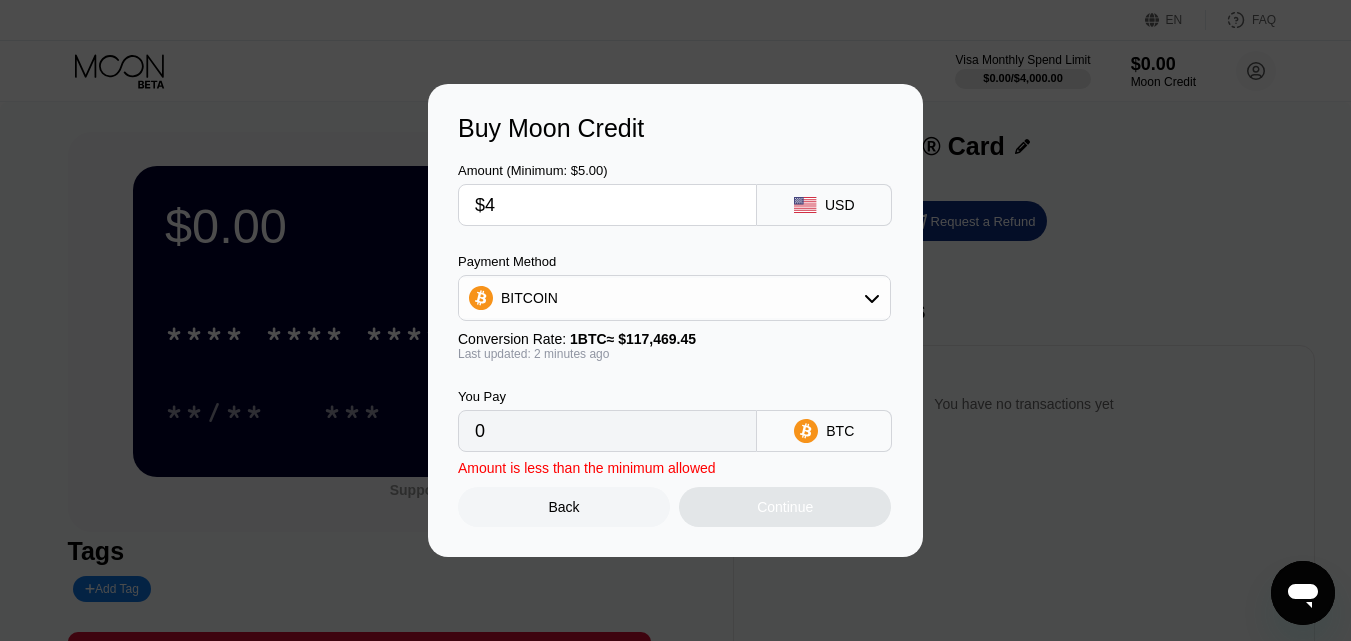 type on "0.00003406" 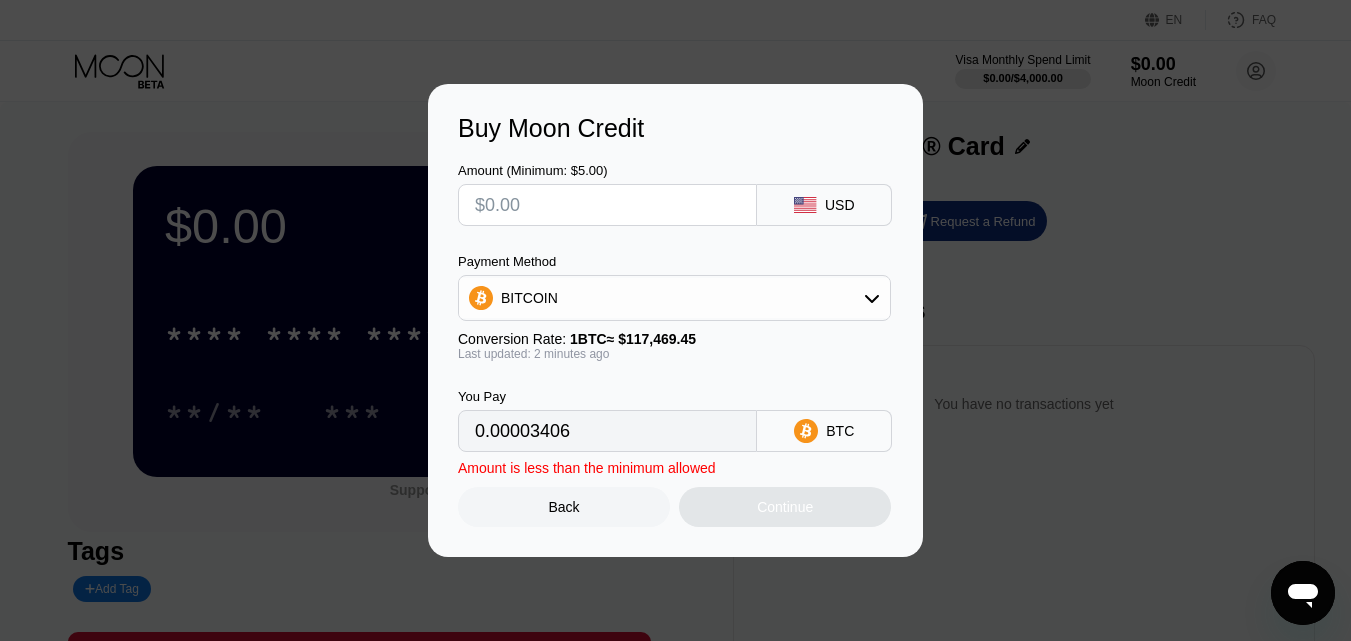 type on "$7" 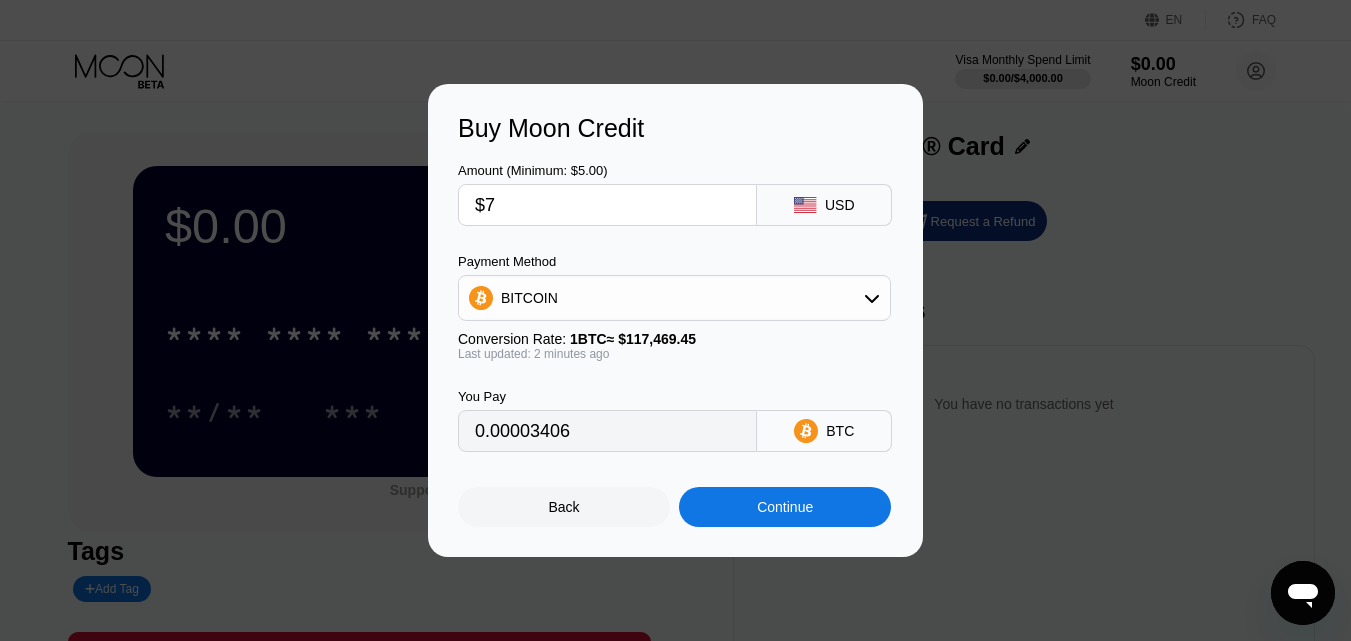 type on "0.00005959" 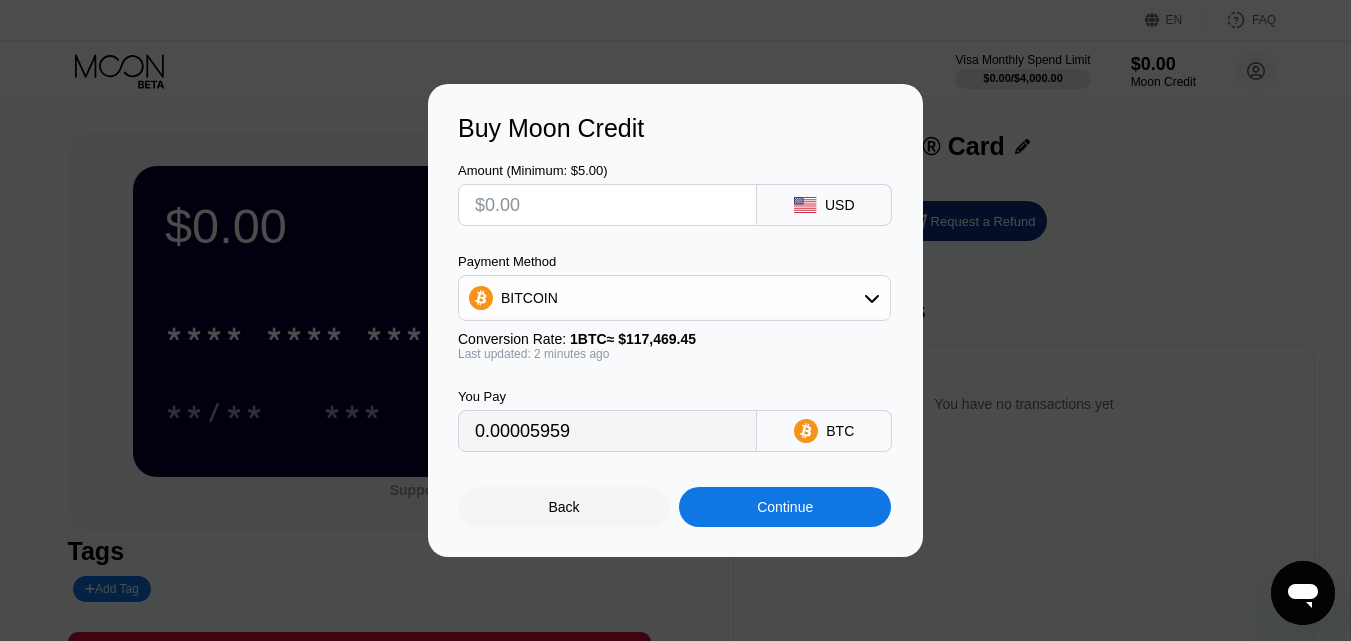 type on "$6" 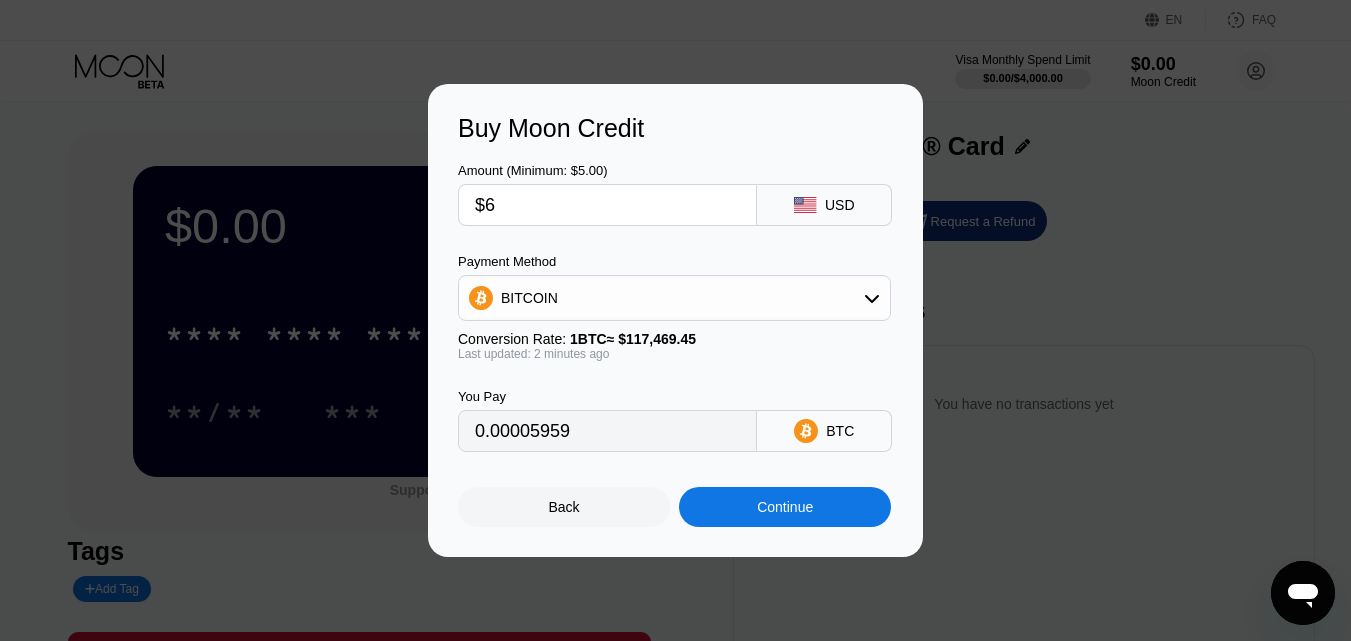 type on "0.00005108" 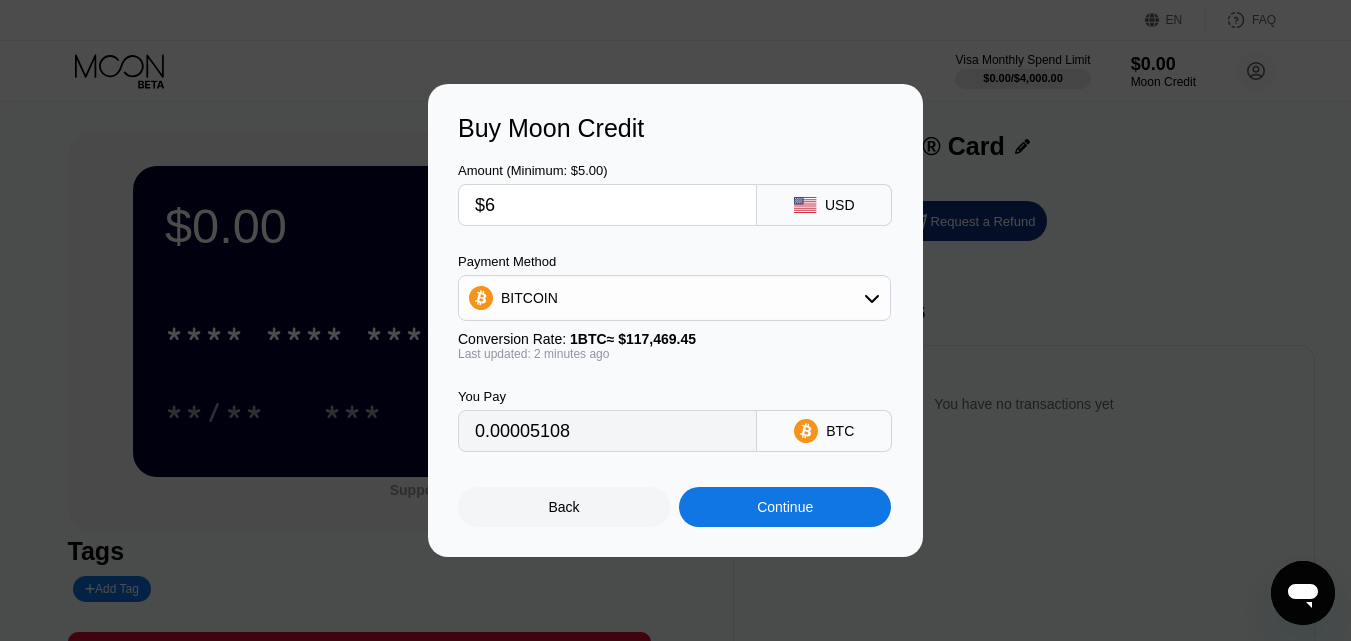 click on "Continue" at bounding box center [785, 507] 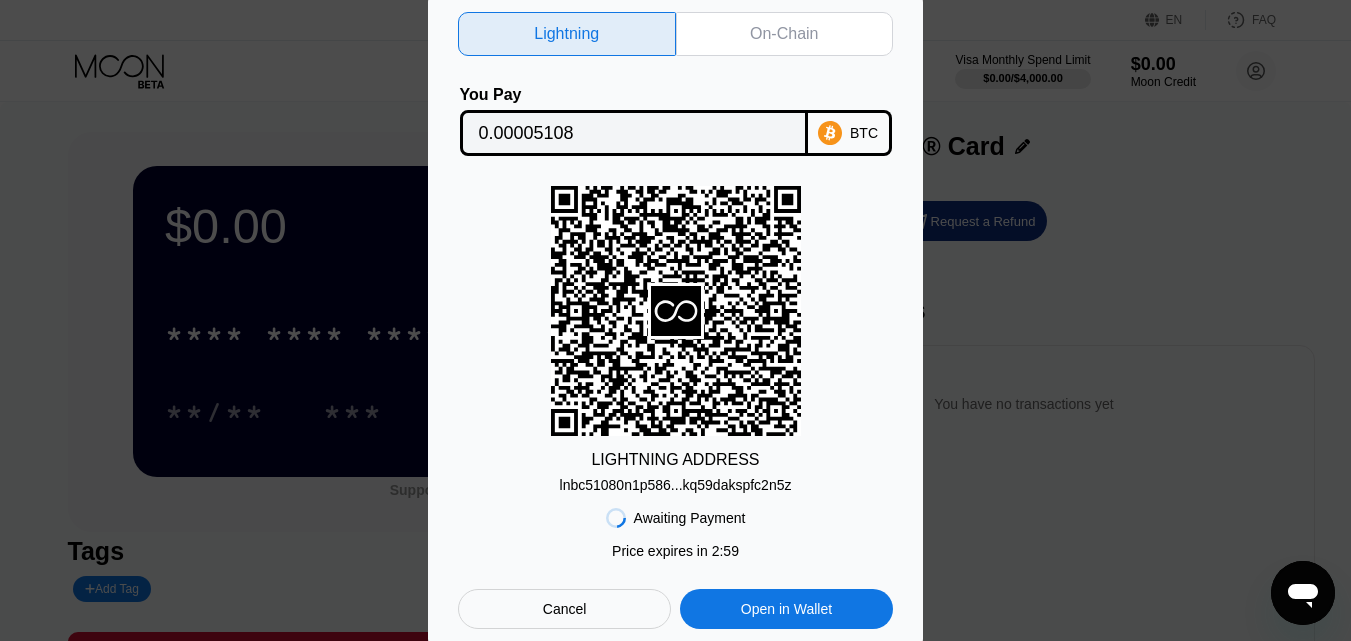 click on "lnbc51080n1p586...kq59dakspfc2n5z" at bounding box center (676, 485) 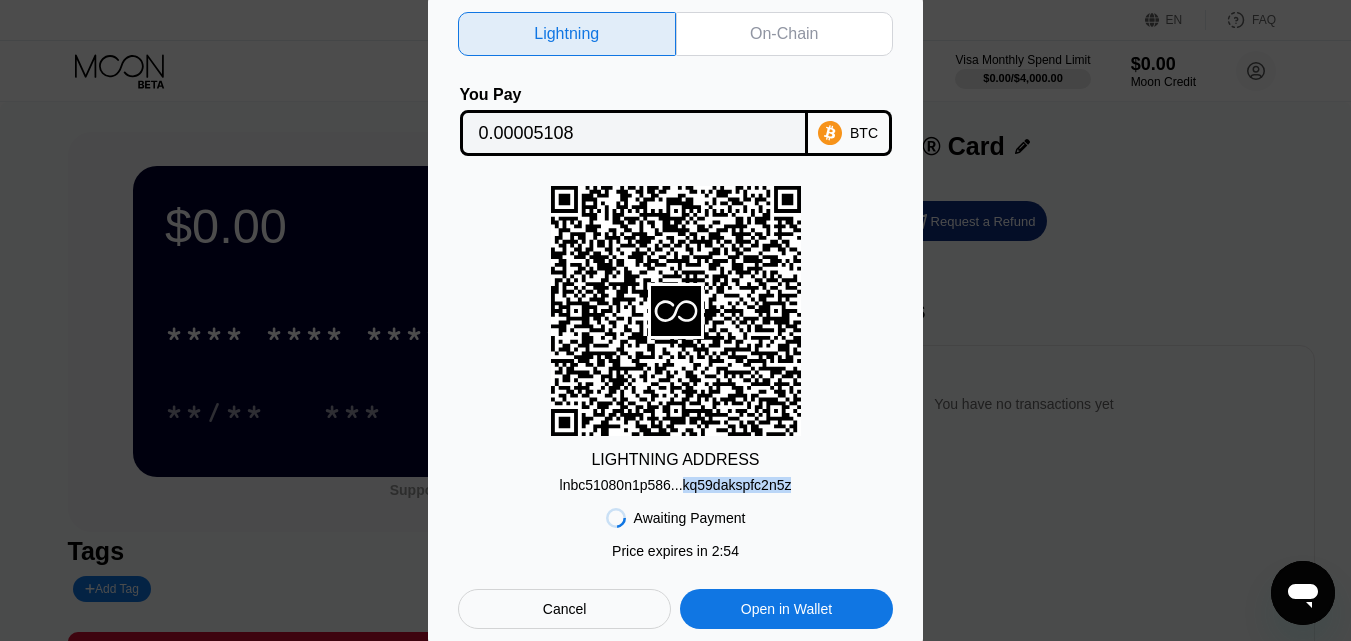 click on "Awaiting Payment Price expires in   2 : 54 Cancel Open in [GEOGRAPHIC_DATA]" at bounding box center [675, 561] 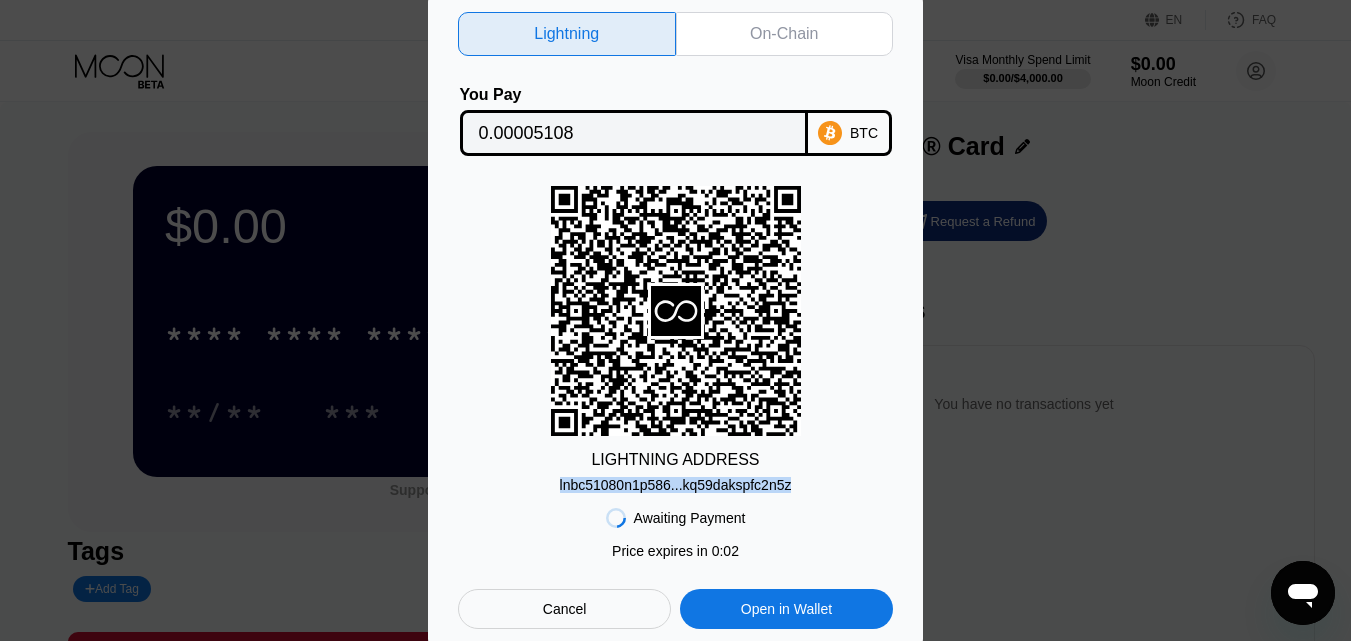 drag, startPoint x: 768, startPoint y: 58, endPoint x: 767, endPoint y: 41, distance: 17.029387 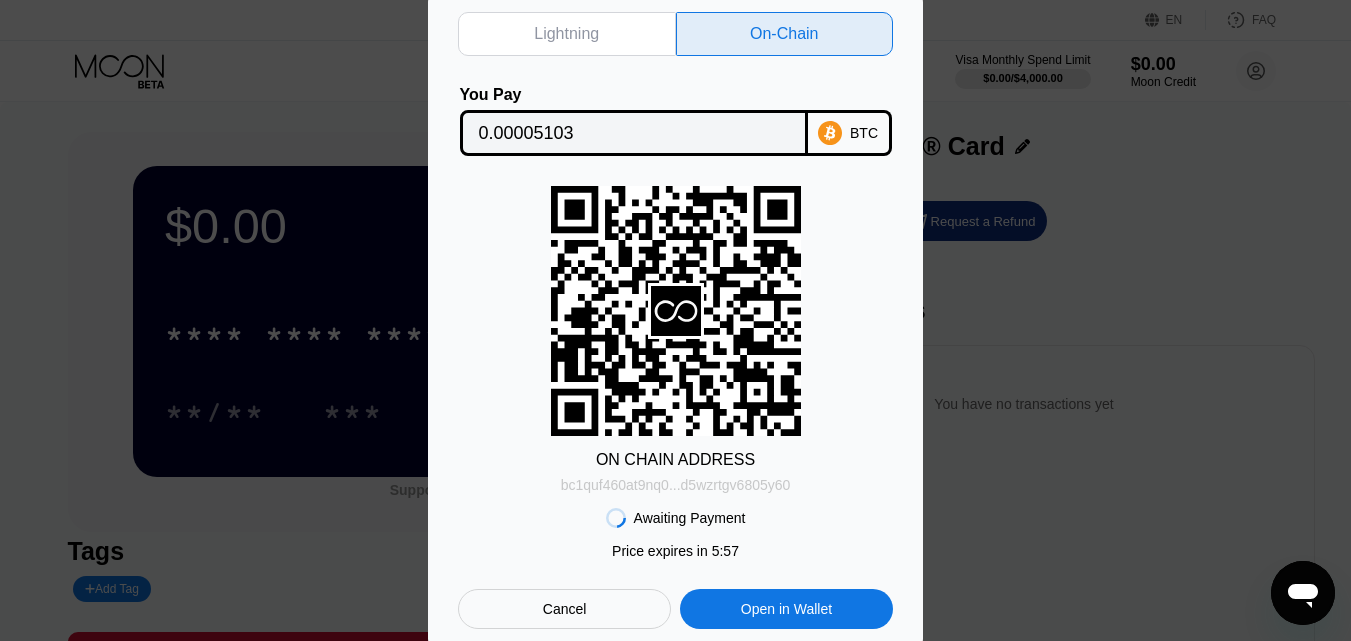 click on "bc1quf460at9nq0...d5wzrtgv6805y60" at bounding box center [676, 485] 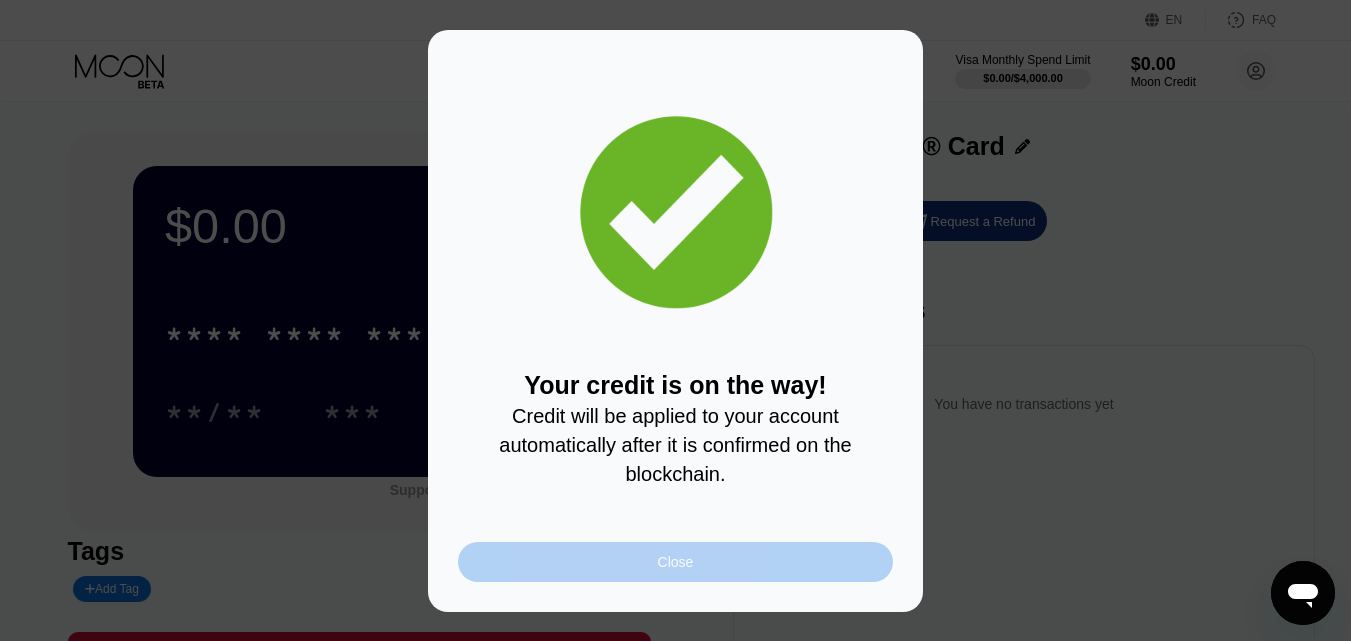 click on "Close" at bounding box center (676, 562) 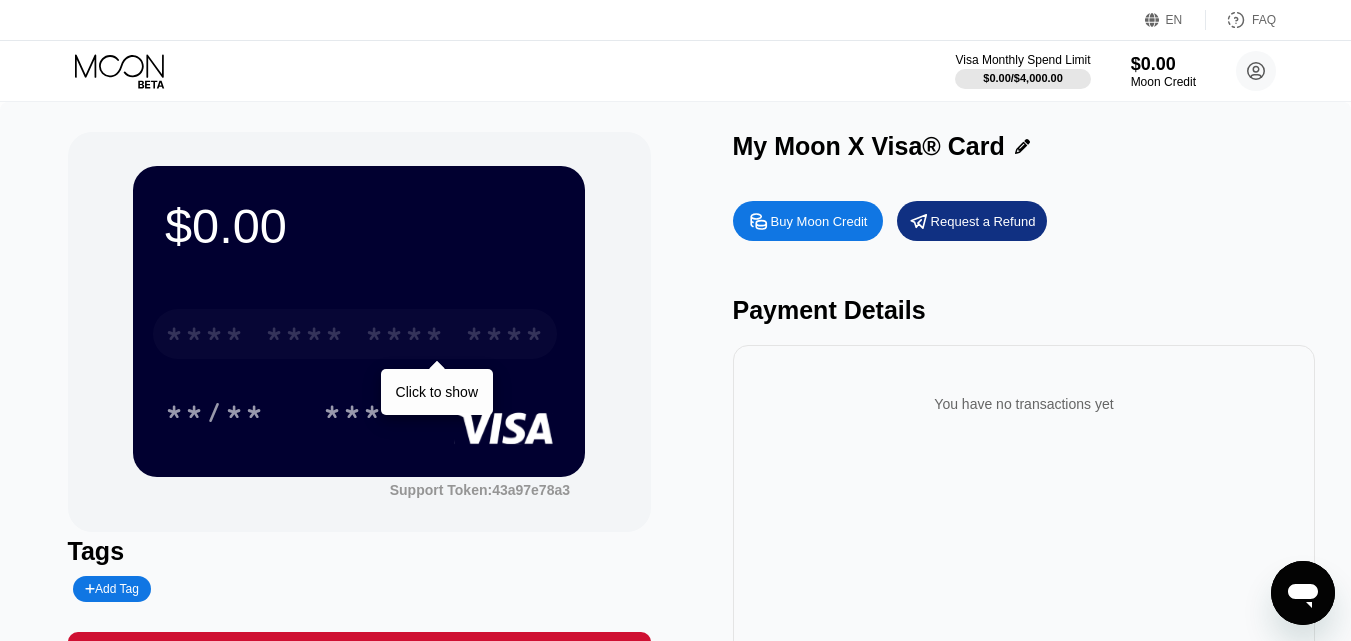 click on "****" at bounding box center (505, 337) 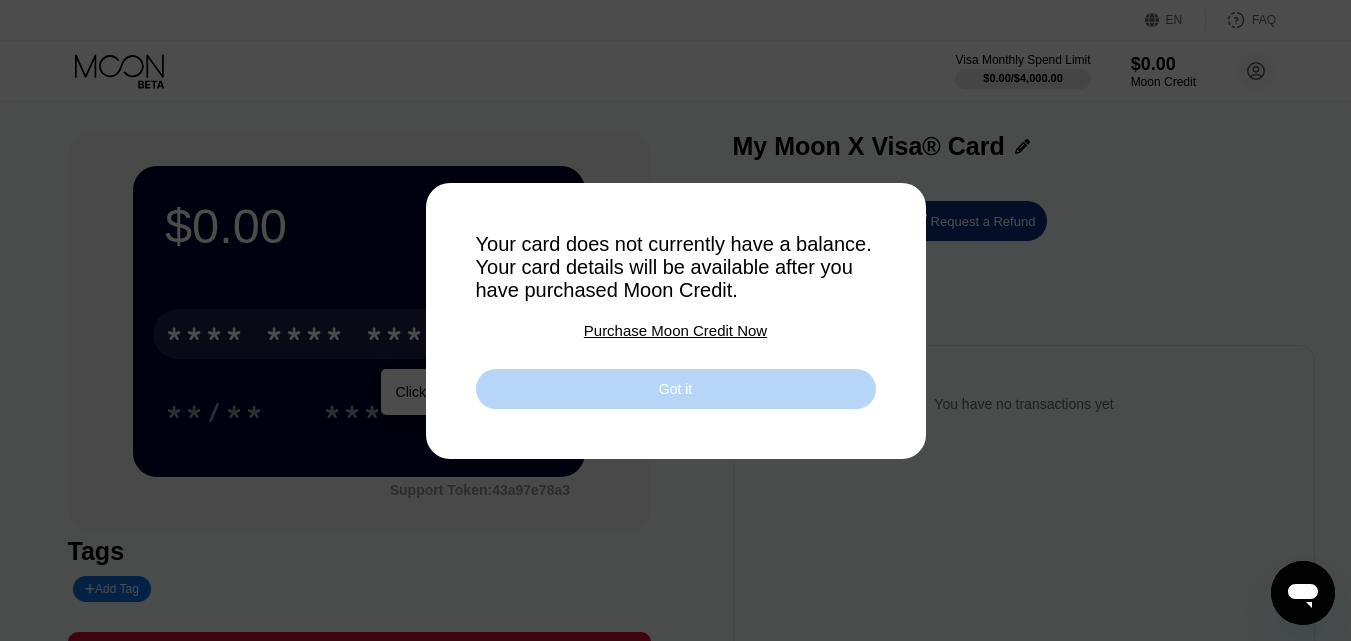 click on "Got it" at bounding box center (676, 389) 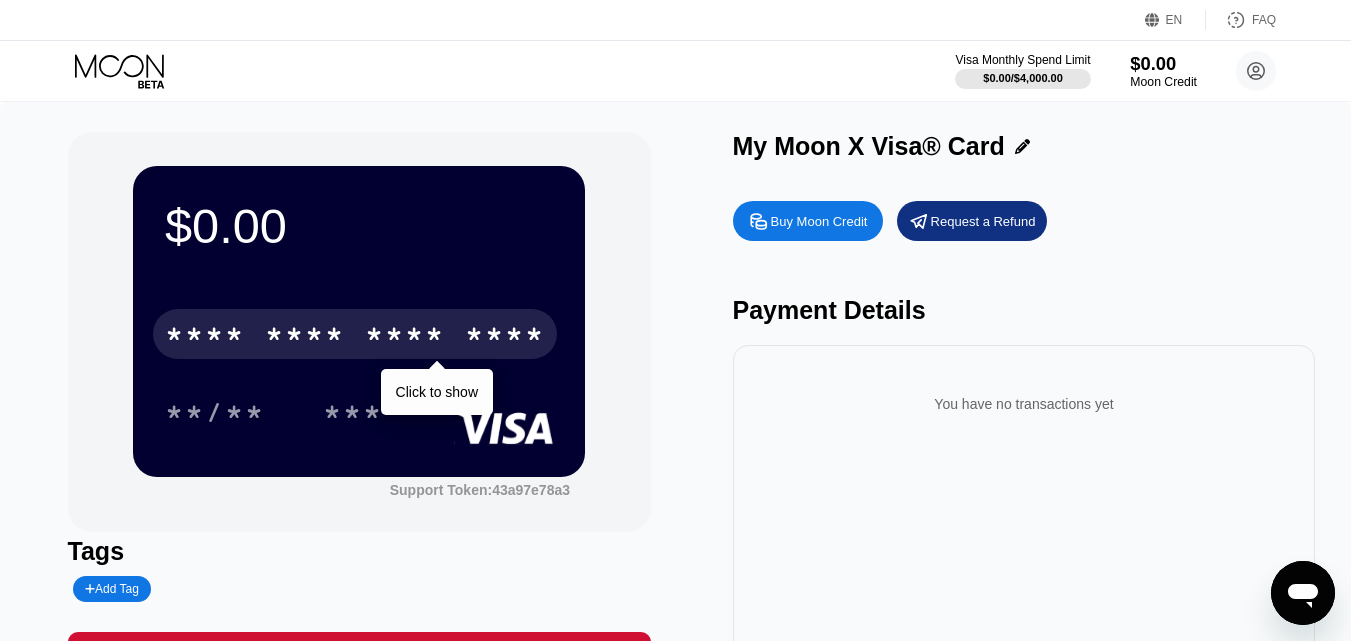 click on "Moon Credit" at bounding box center (1163, 82) 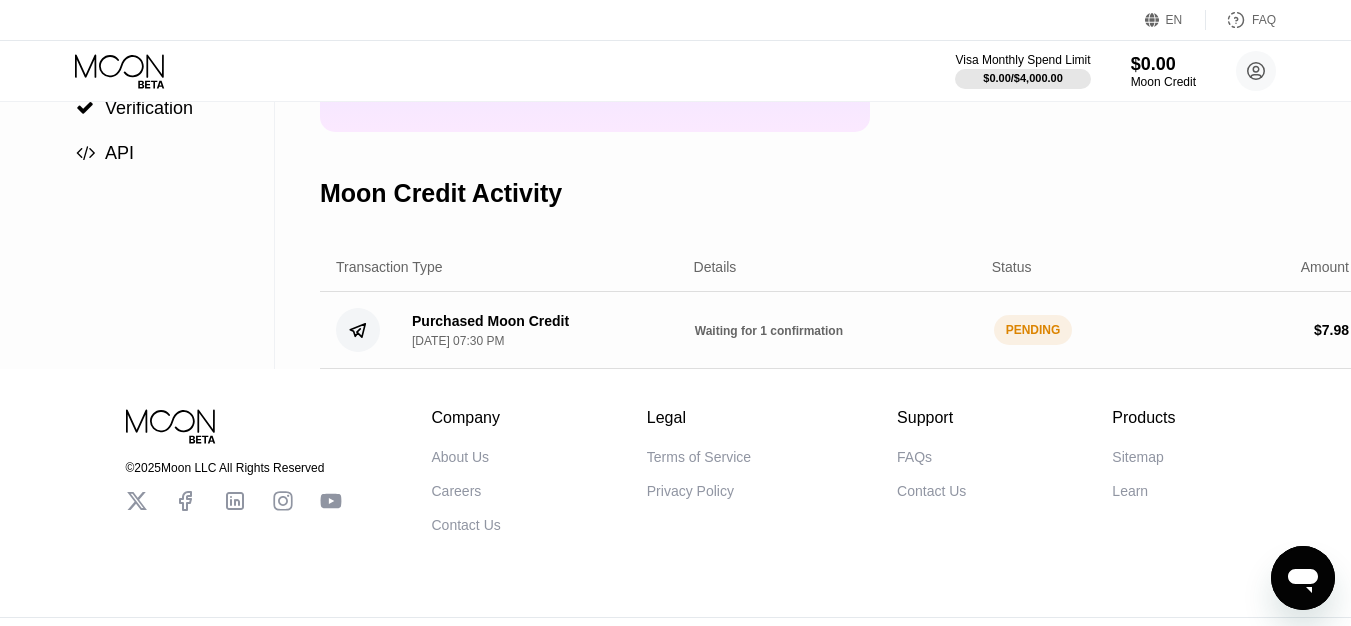 scroll, scrollTop: 0, scrollLeft: 0, axis: both 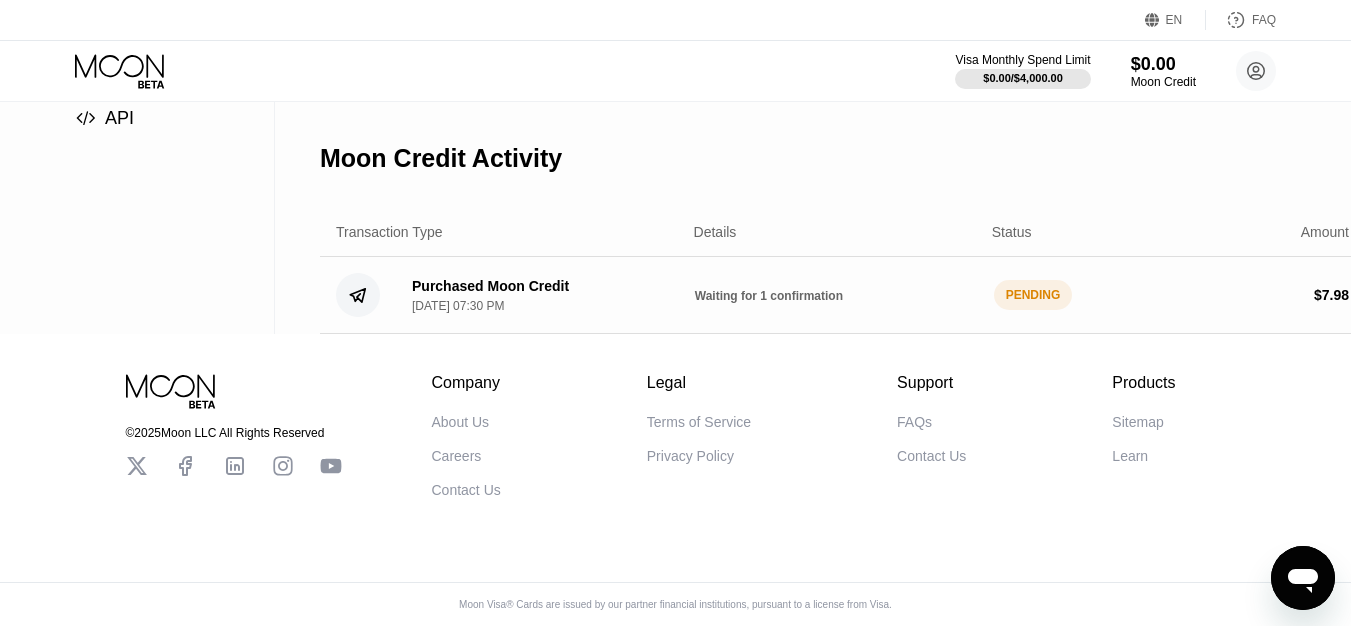 click on "Purchased Moon Credit [DATE] 07:30 PM Waiting for 1 confirmation PENDING $ 7.98" at bounding box center (842, 295) 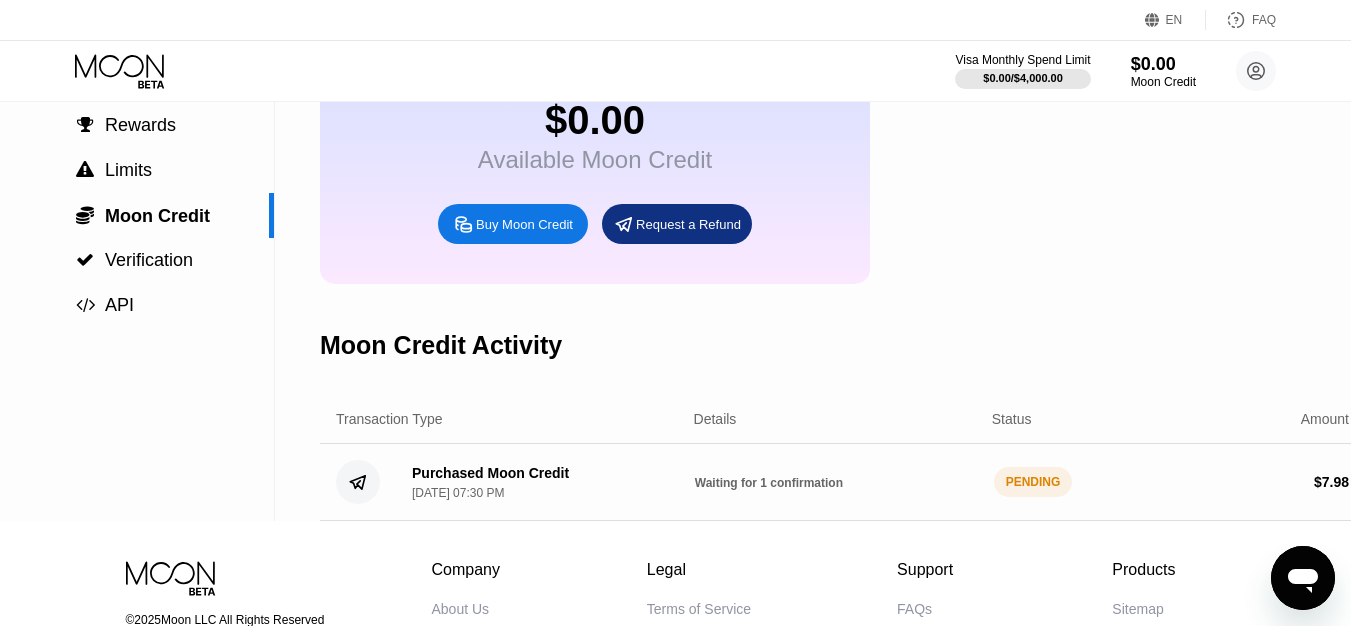 scroll, scrollTop: 125, scrollLeft: 0, axis: vertical 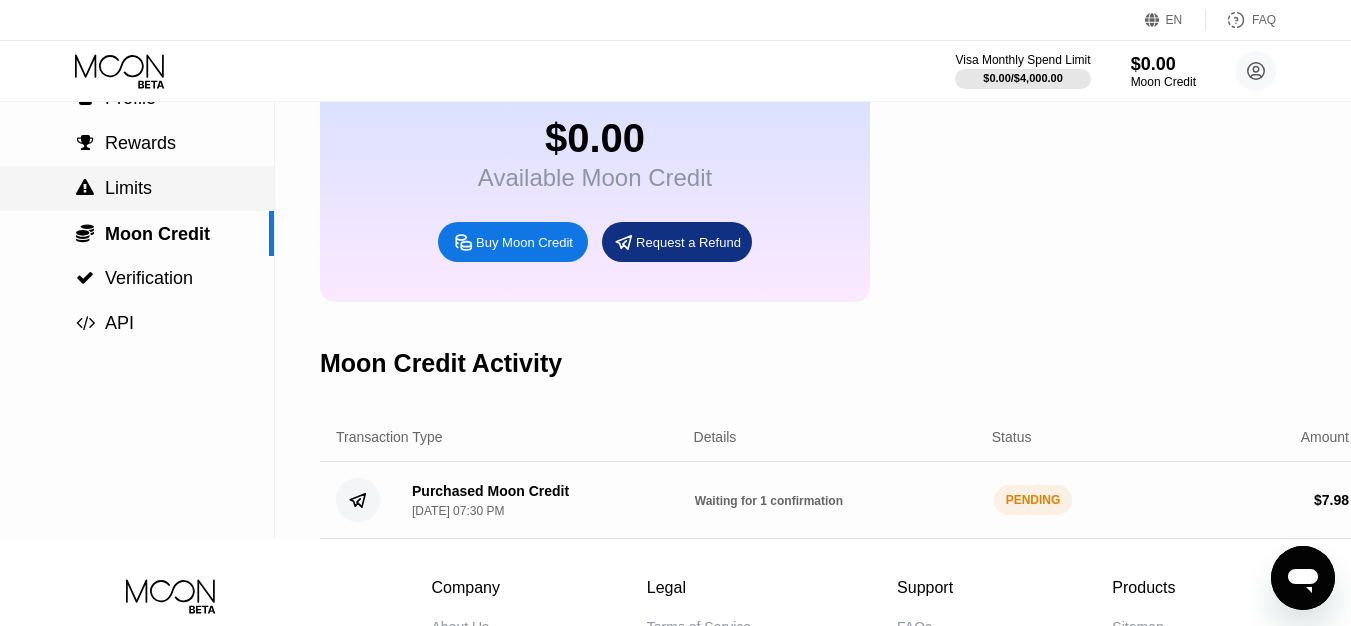 drag, startPoint x: 269, startPoint y: 221, endPoint x: 266, endPoint y: 184, distance: 37.12142 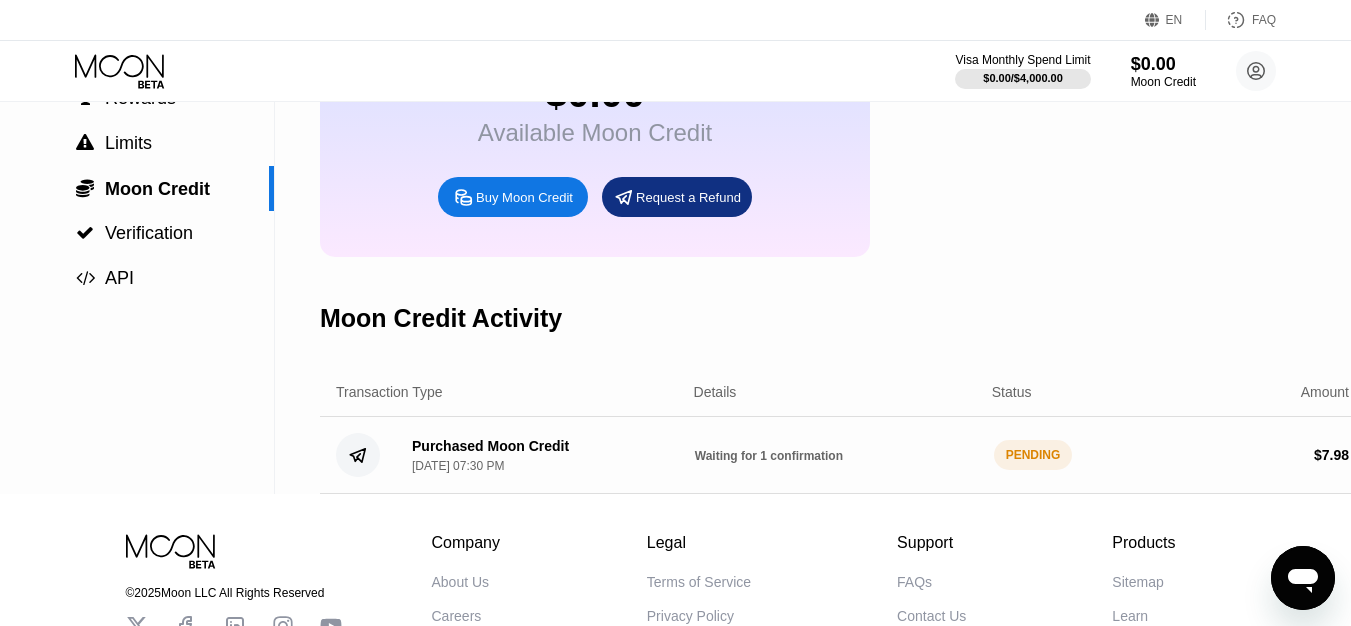 scroll, scrollTop: 0, scrollLeft: 0, axis: both 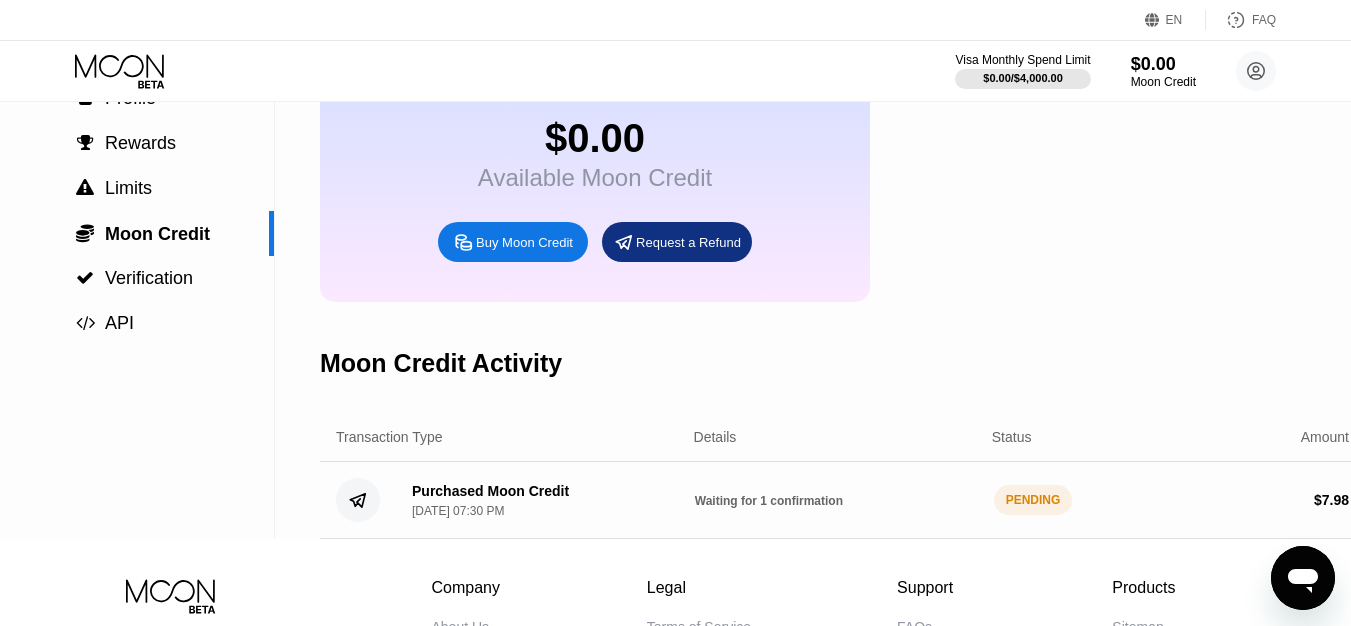 drag, startPoint x: 315, startPoint y: 380, endPoint x: 975, endPoint y: 493, distance: 669.60364 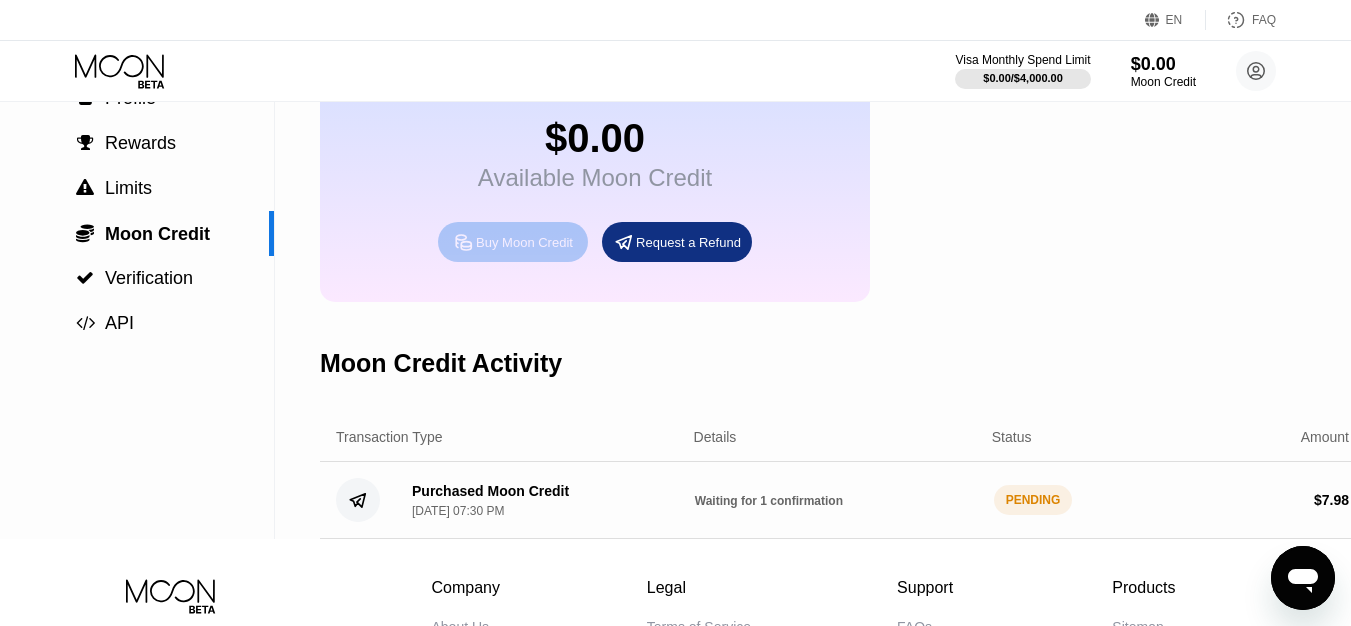 drag, startPoint x: 512, startPoint y: 277, endPoint x: 554, endPoint y: 521, distance: 247.58836 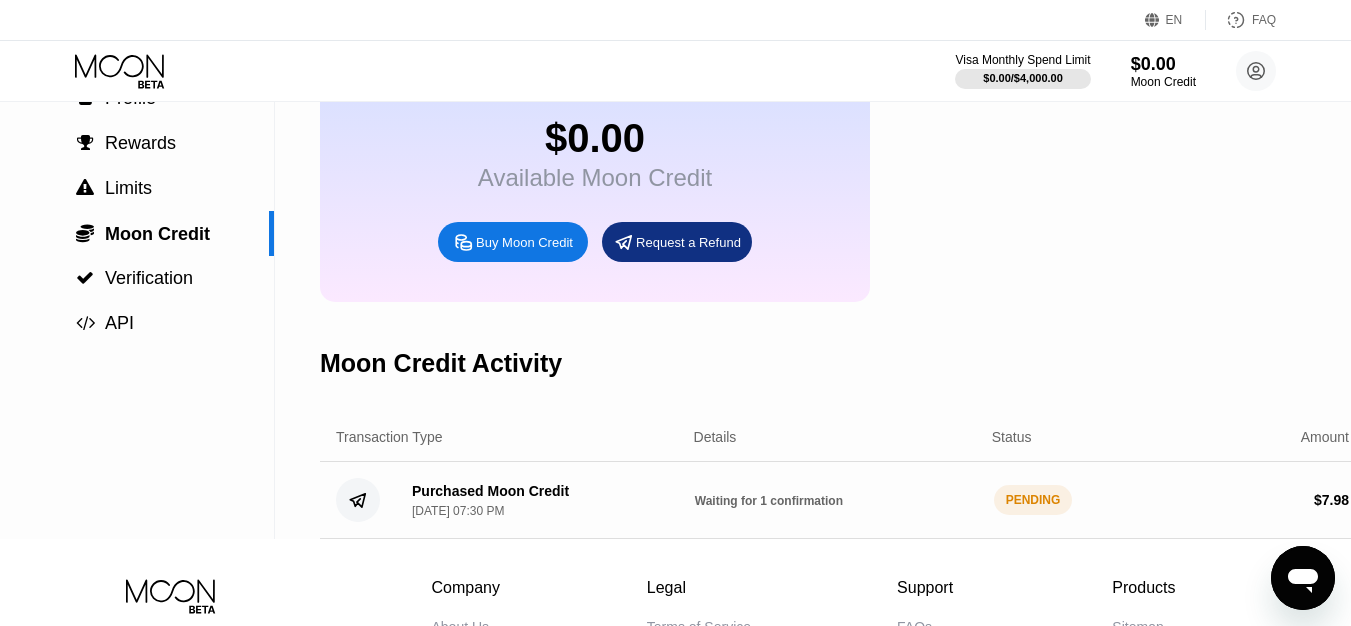 click on "Purchased Moon Credit [DATE] 07:30 PM Waiting for 1 confirmation PENDING $ 7.98" at bounding box center [842, 500] 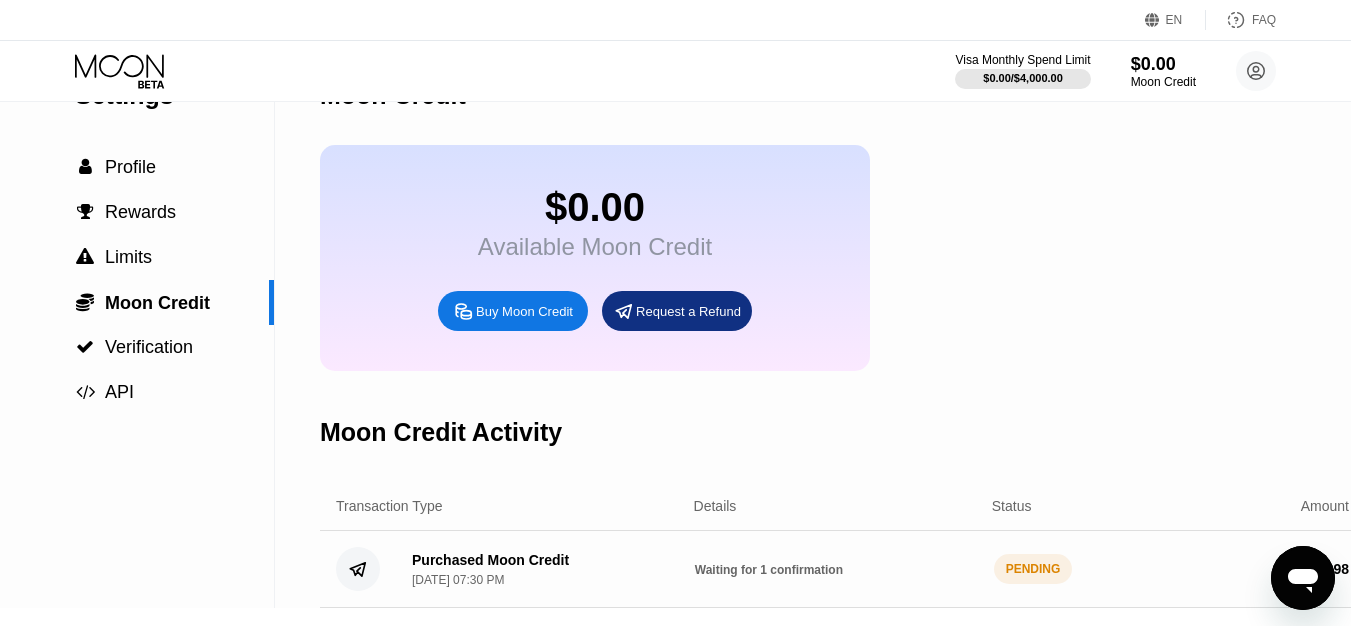 scroll, scrollTop: 0, scrollLeft: 0, axis: both 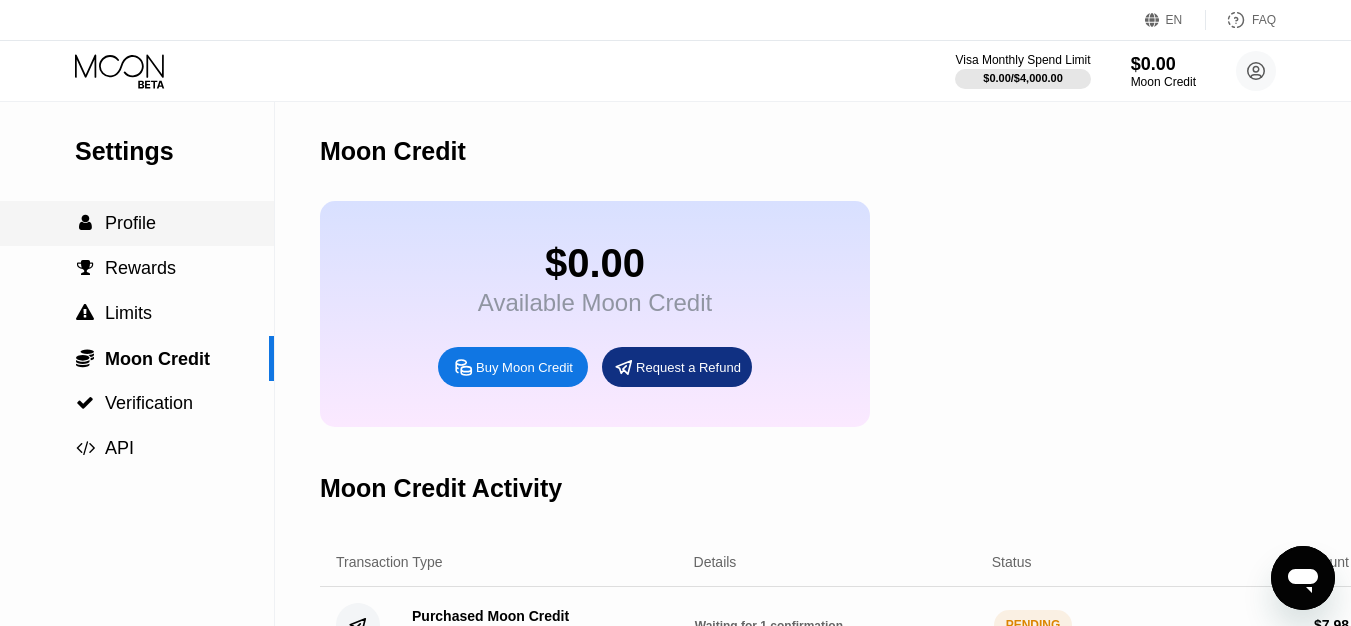 click on "Profile" at bounding box center (130, 223) 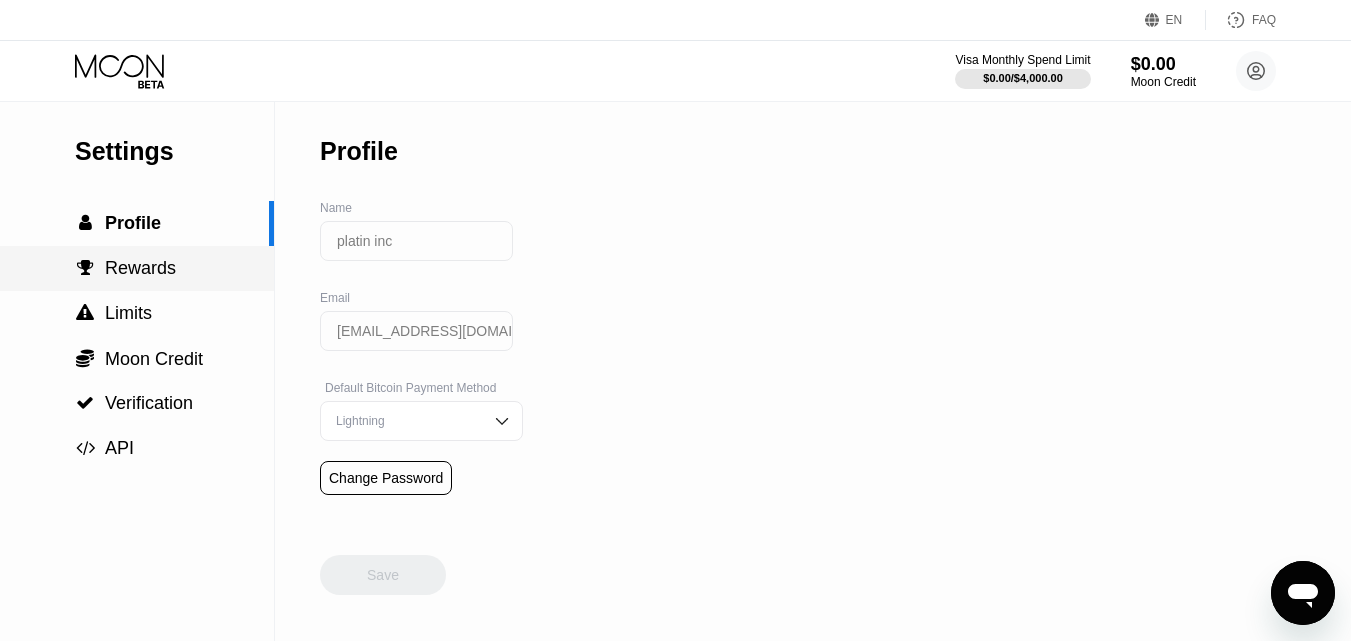 click on " Rewards" at bounding box center [137, 268] 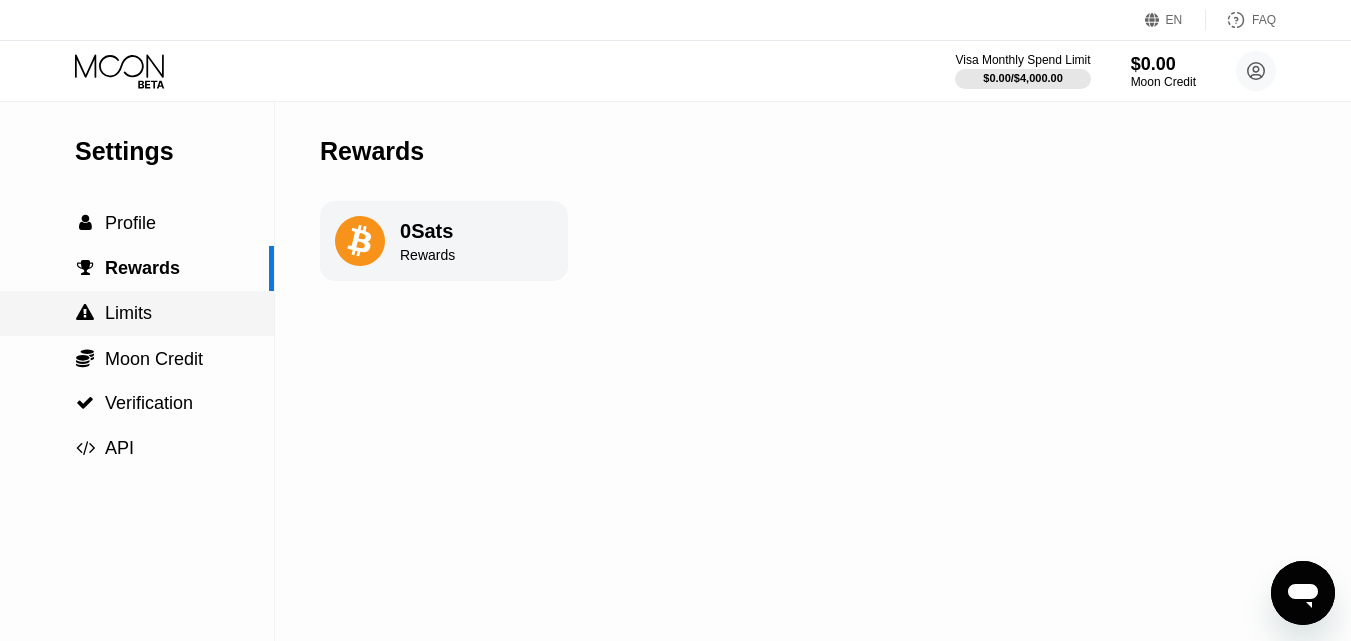 click on " Limits" at bounding box center (137, 313) 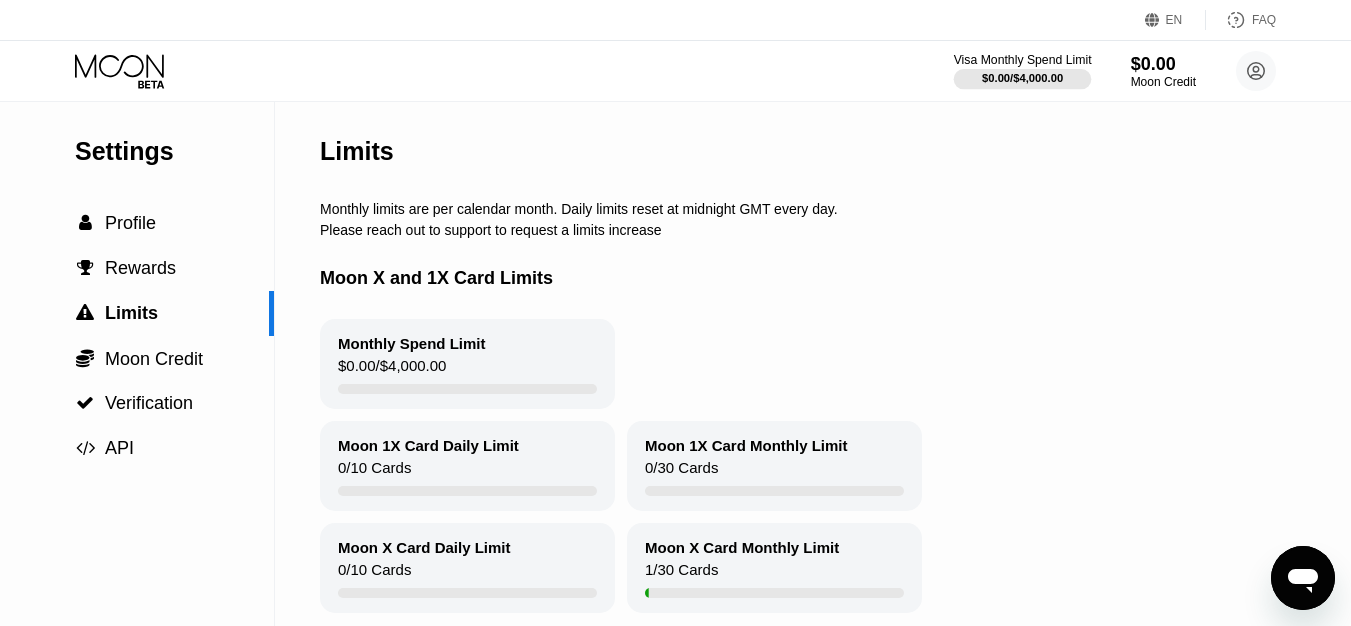 click on "$0.00 / $4,000.00" at bounding box center (1023, 78) 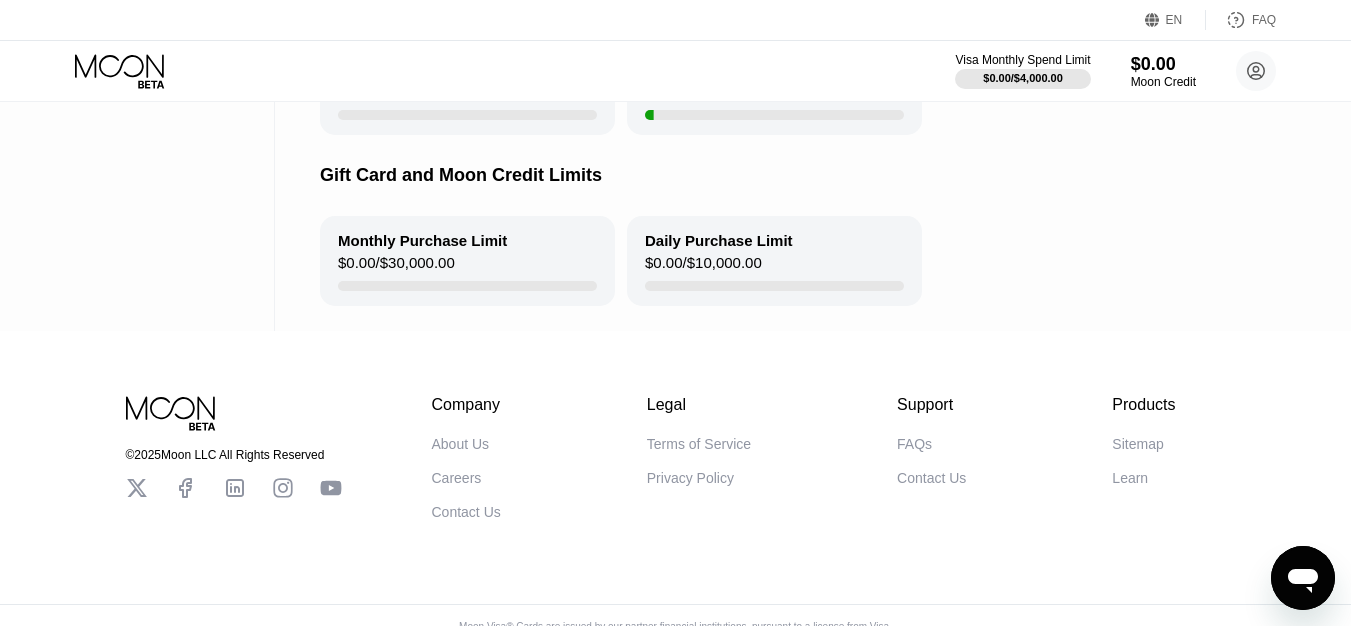 scroll, scrollTop: 531, scrollLeft: 0, axis: vertical 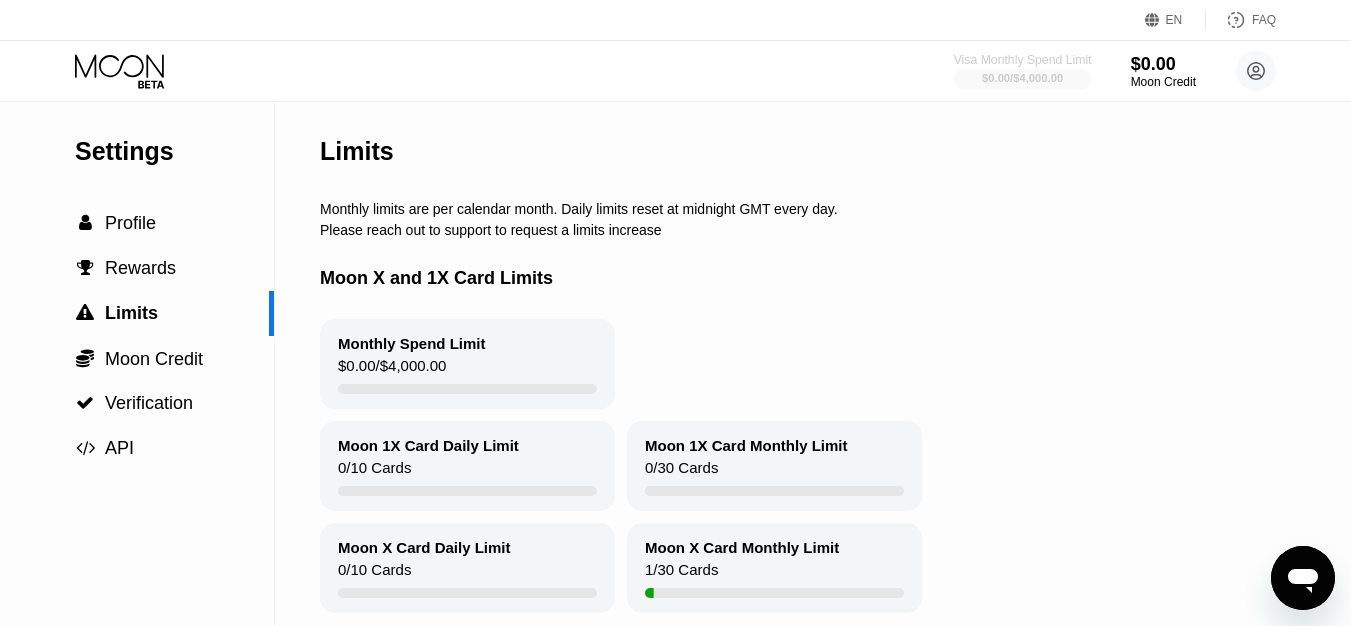 click on "$0.00 / $4,000.00" at bounding box center (1022, 78) 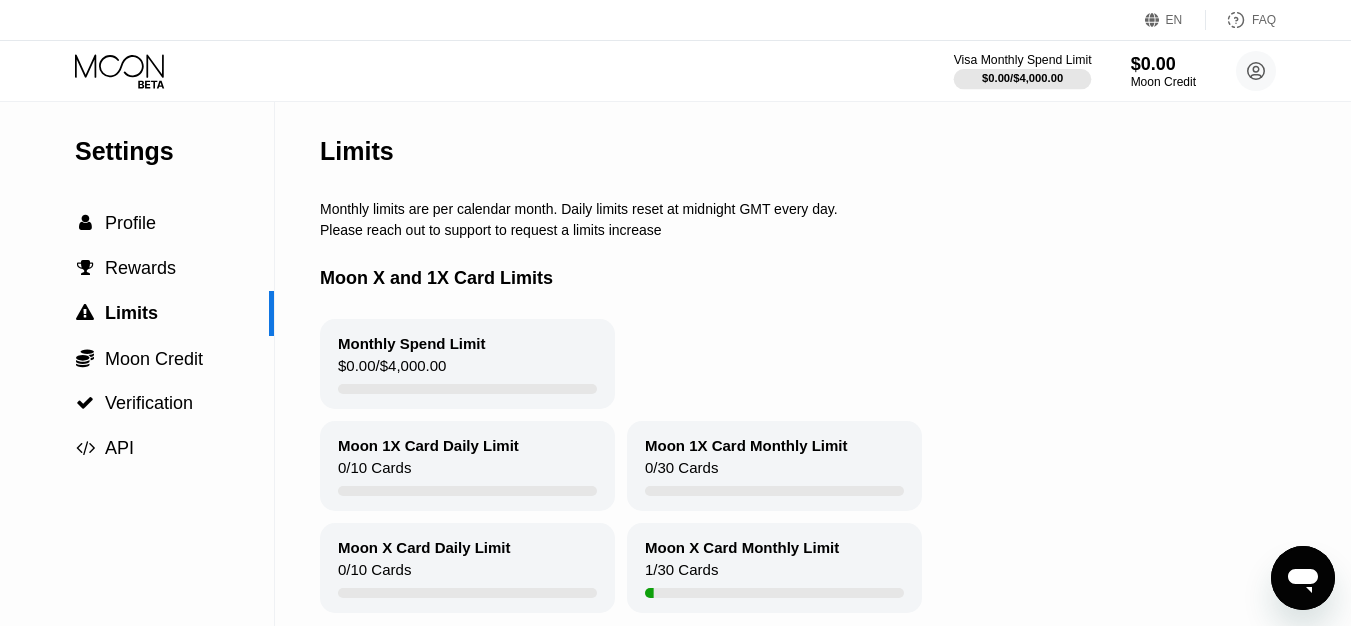 click on "$0.00 / $4,000.00" at bounding box center [1022, 78] 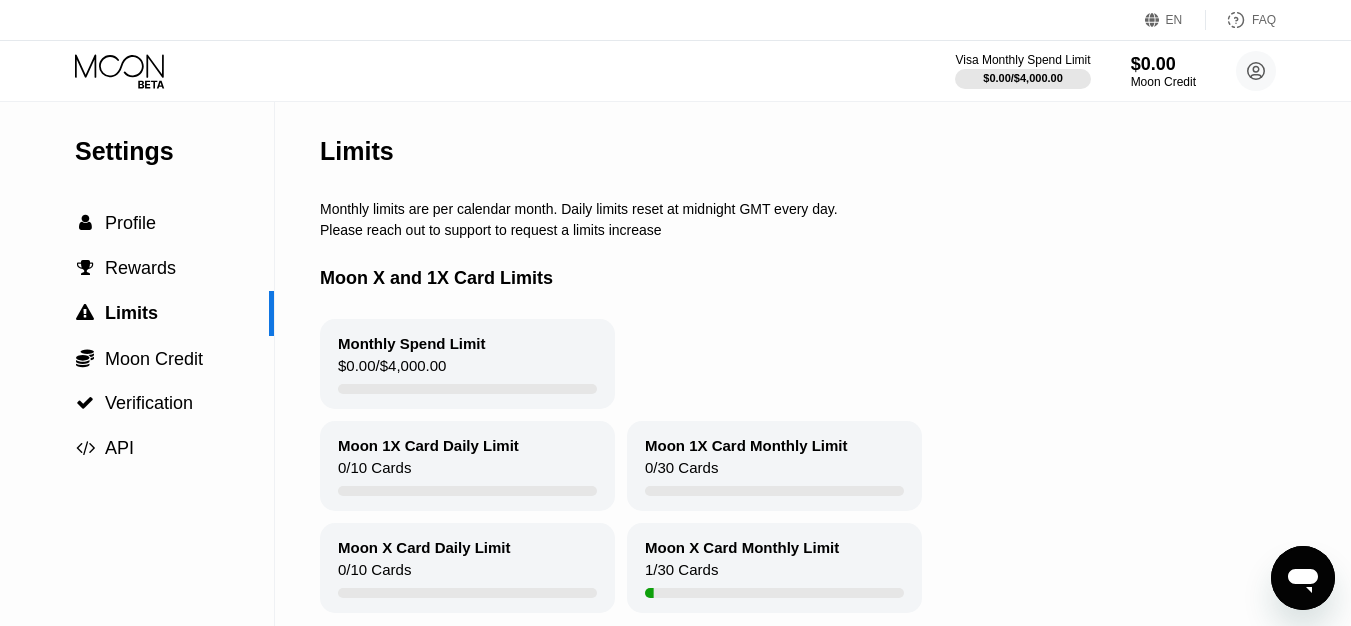 click on "Visa Monthly Spend Limit $0.00 / $4,000.00 $0.00 Moon Credit platin inc [EMAIL_ADDRESS][DOMAIN_NAME]  Home Settings Support Careers About Us Log out Privacy policy Terms" at bounding box center (1115, 71) 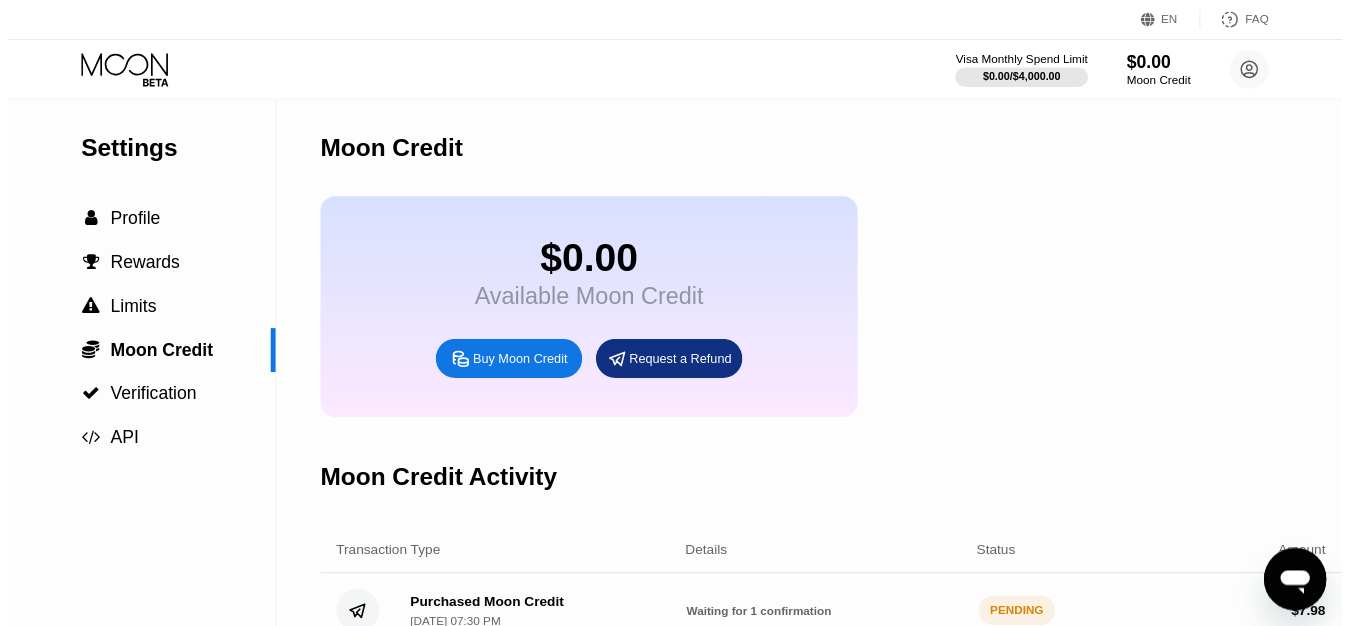 scroll, scrollTop: 368, scrollLeft: 0, axis: vertical 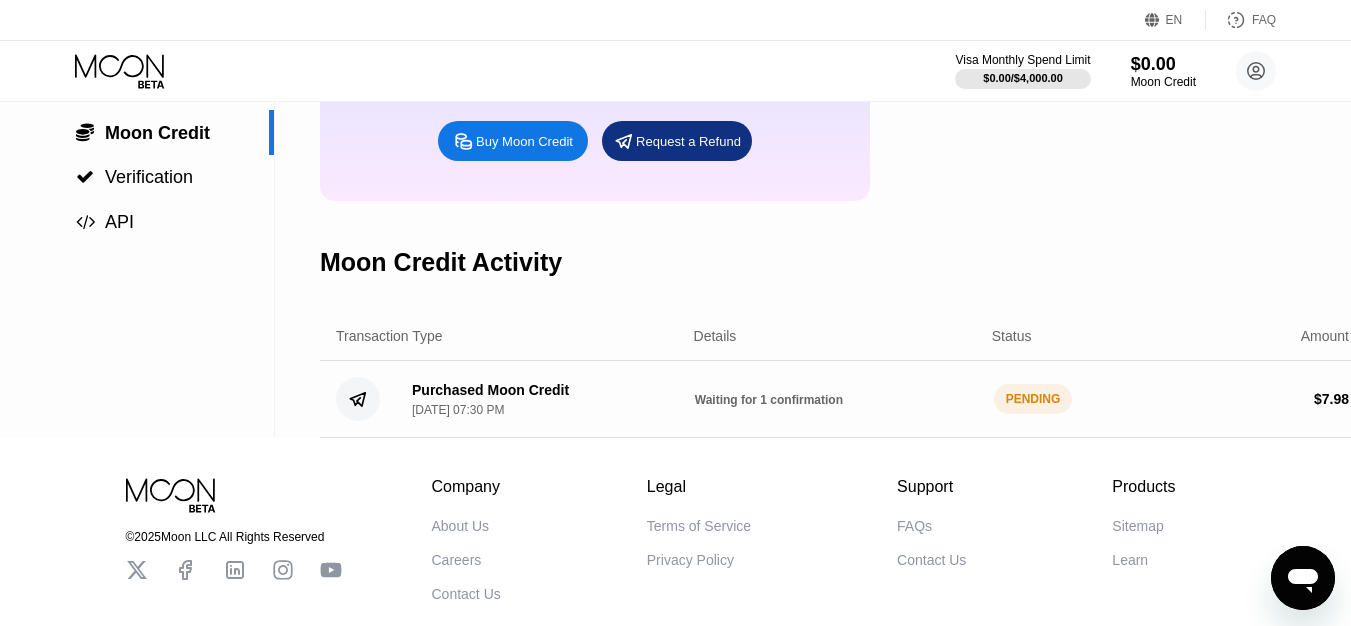 drag, startPoint x: 1291, startPoint y: 339, endPoint x: 1310, endPoint y: 386, distance: 50.695168 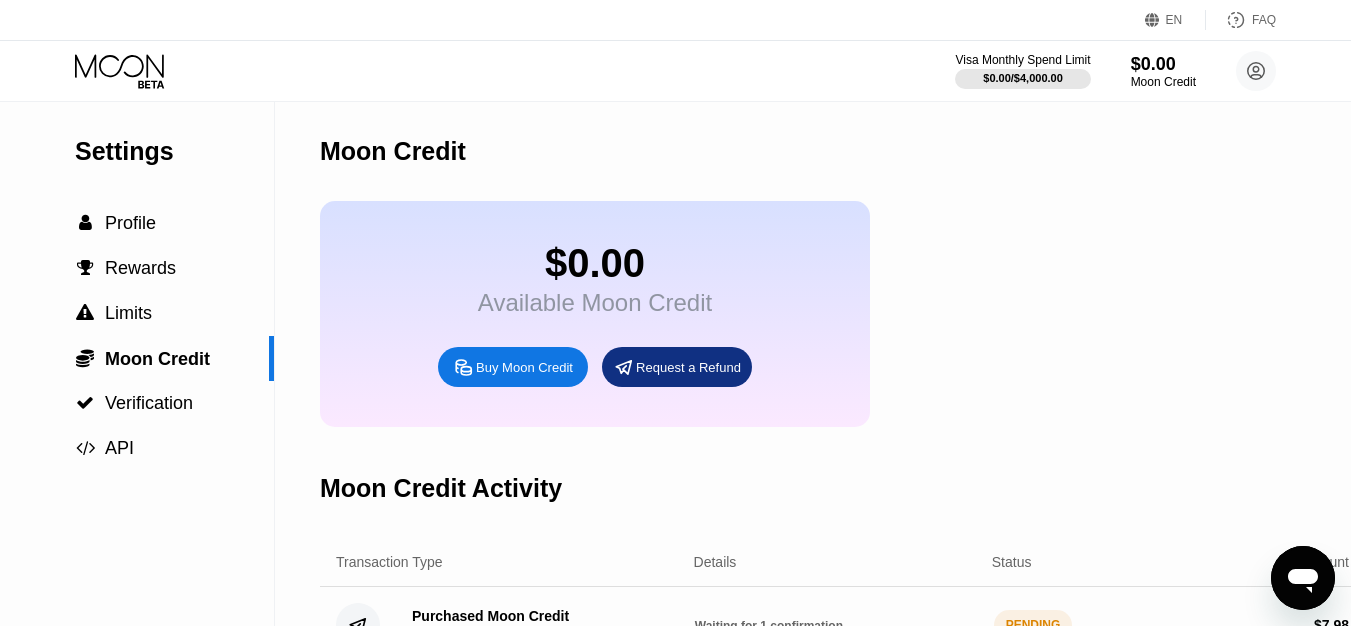 scroll, scrollTop: 368, scrollLeft: 0, axis: vertical 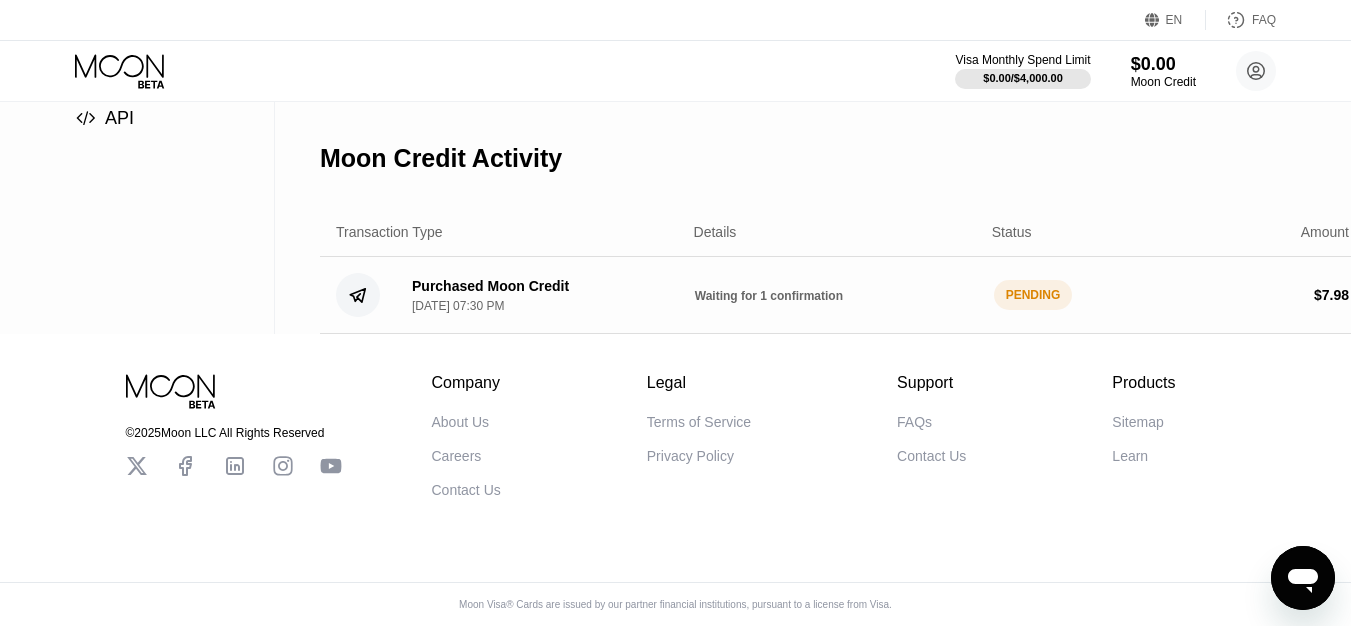 click on "$ 7.98" at bounding box center (1207, 295) 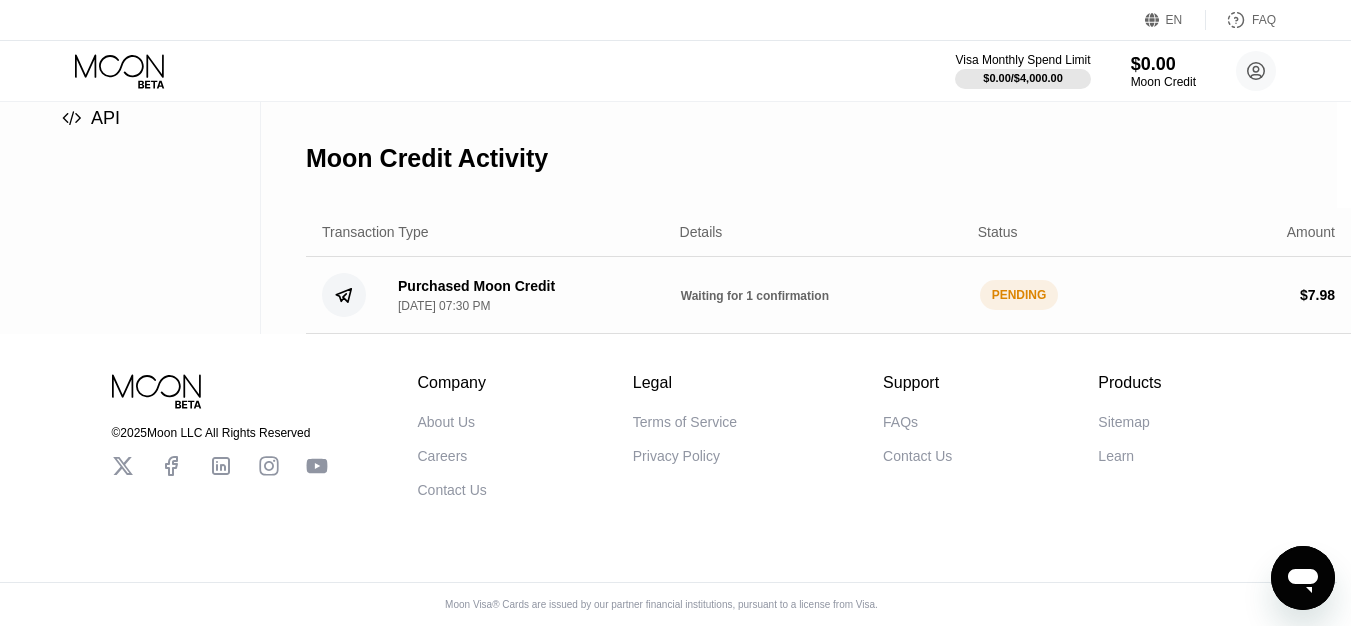 scroll, scrollTop: 0, scrollLeft: 14, axis: horizontal 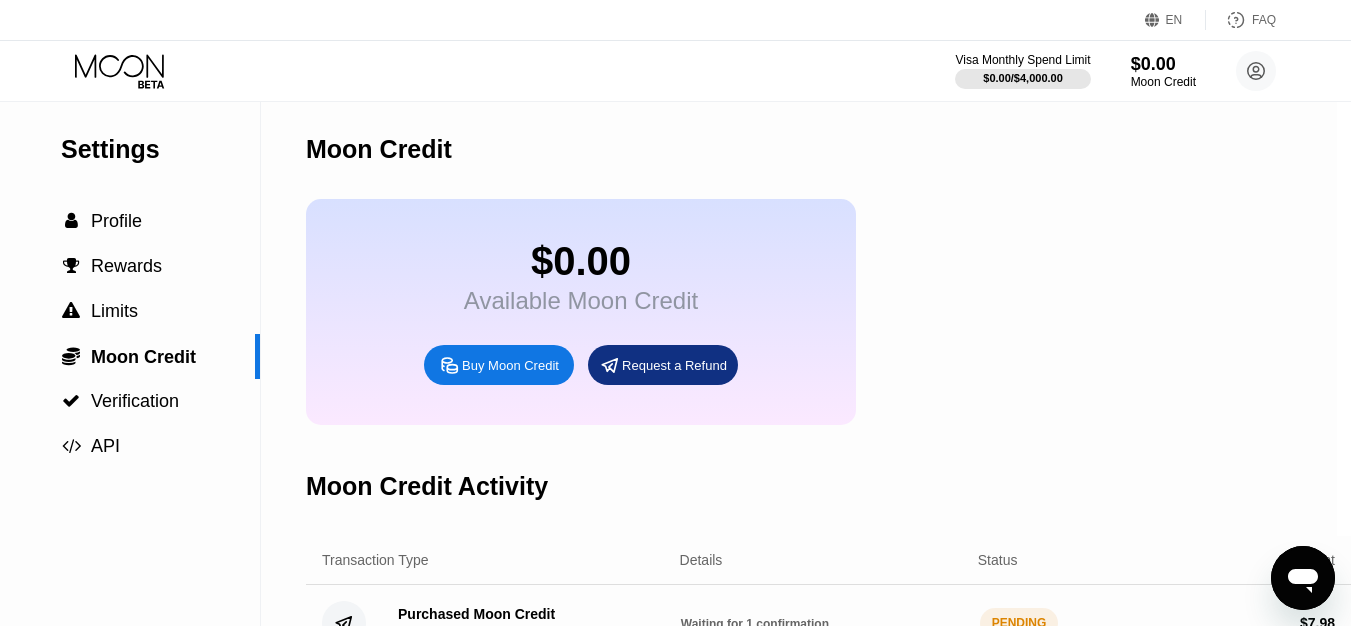 drag, startPoint x: 1339, startPoint y: 0, endPoint x: 1516, endPoint y: 256, distance: 311.2314 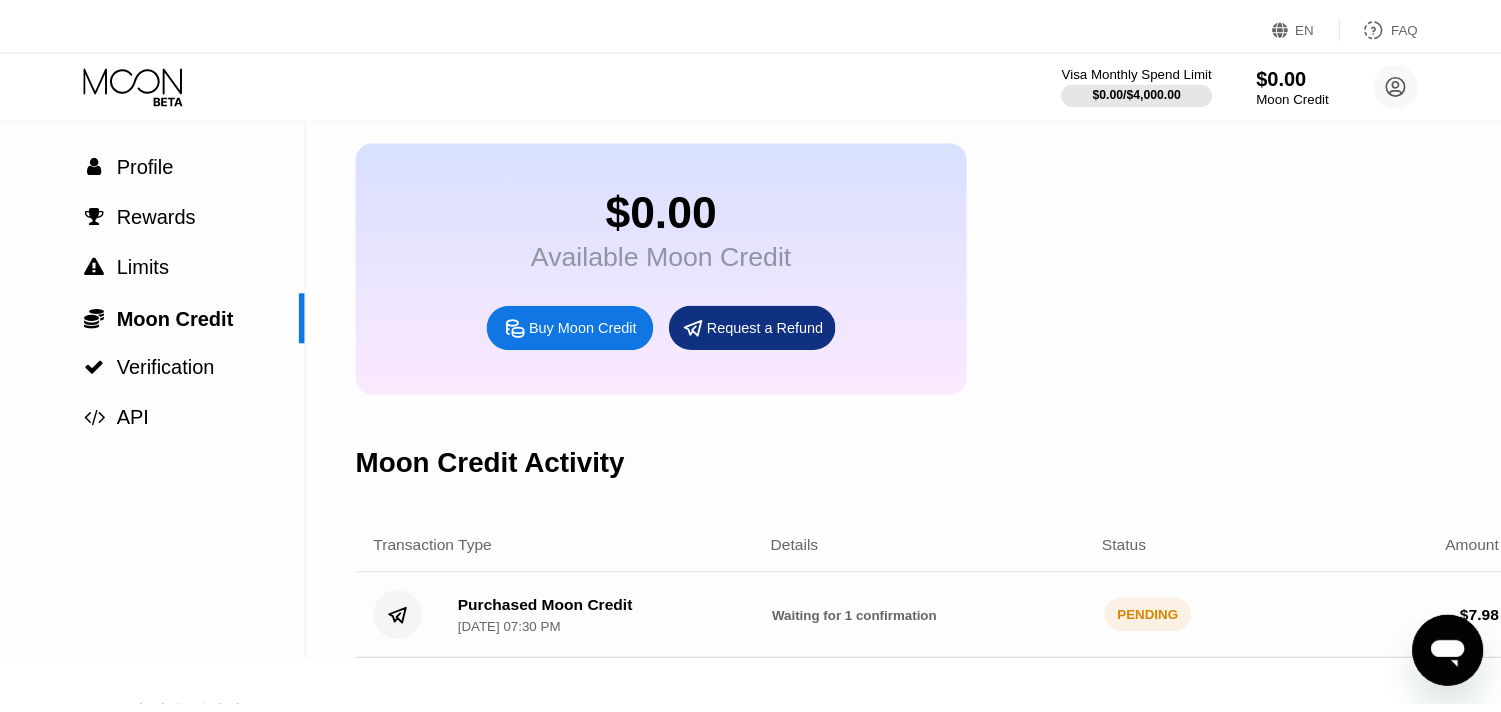scroll, scrollTop: 0, scrollLeft: 0, axis: both 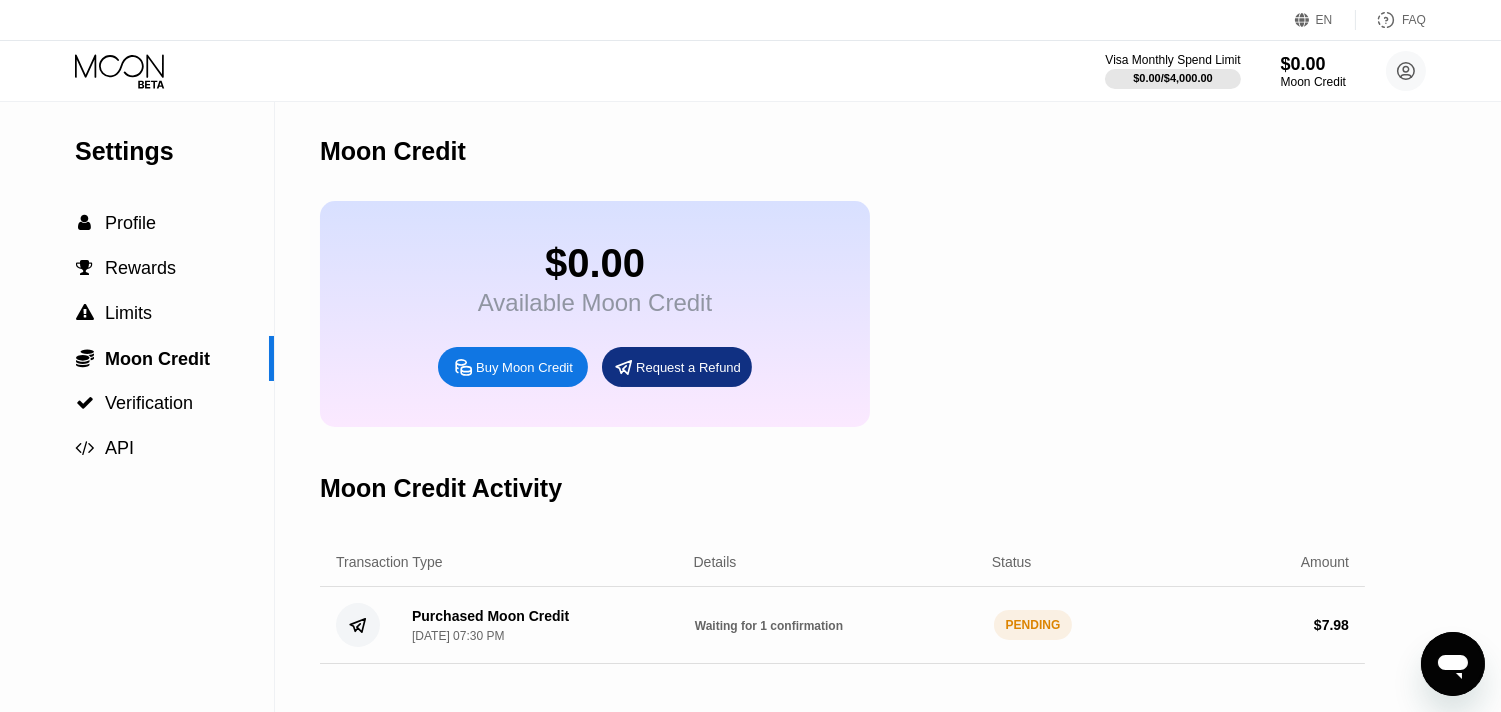 drag, startPoint x: 1630, startPoint y: 3, endPoint x: 1017, endPoint y: 435, distance: 749.92865 